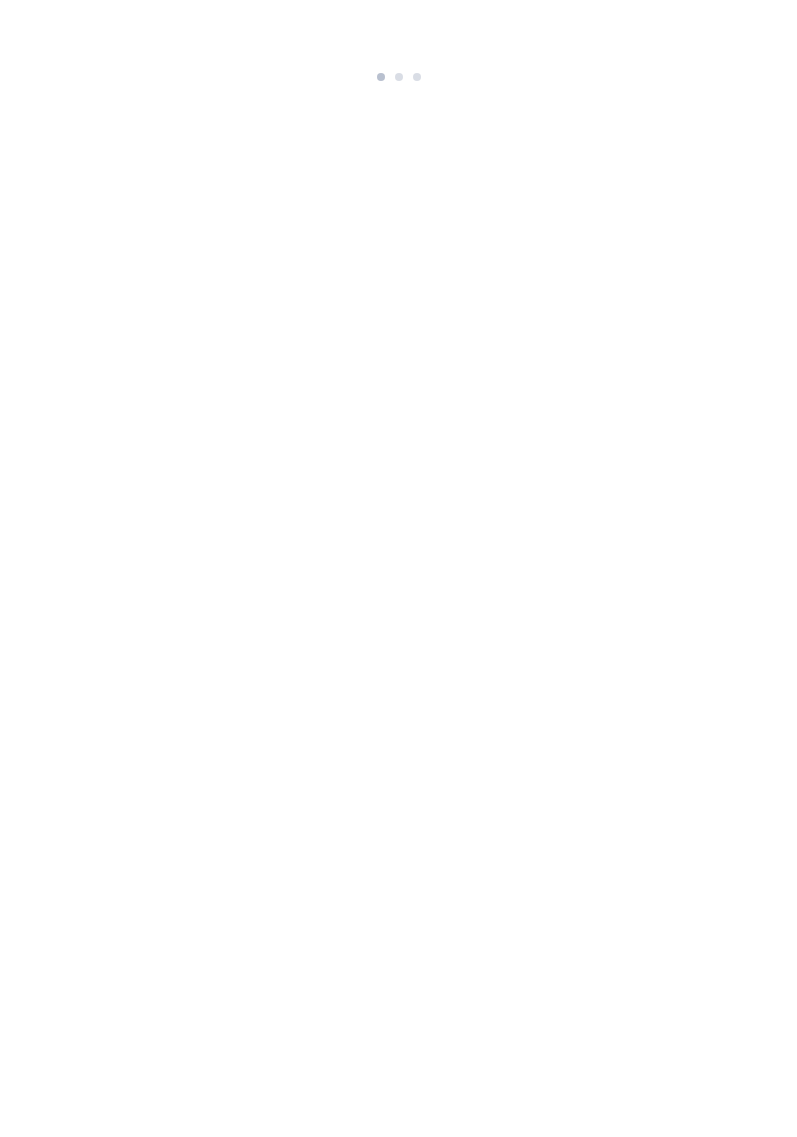 scroll, scrollTop: 0, scrollLeft: 0, axis: both 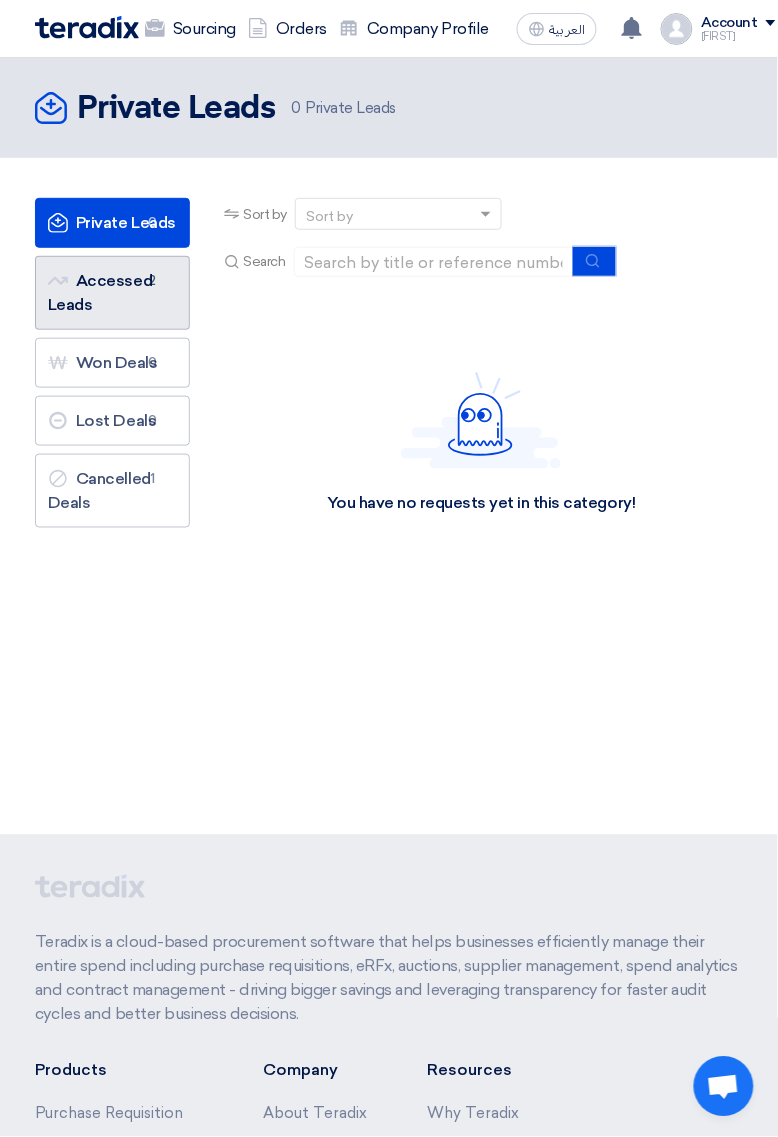 click on "2" 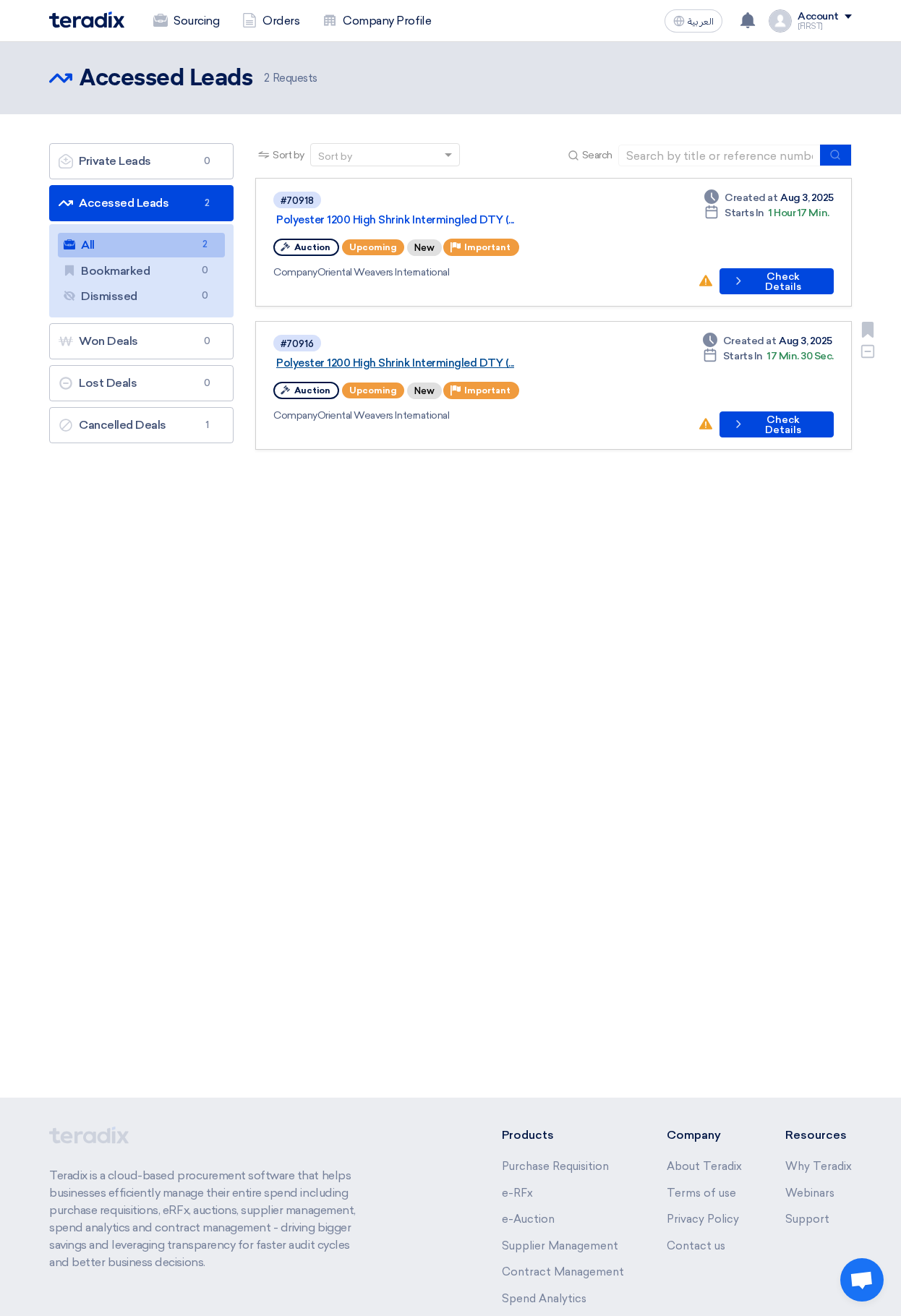 click on "Polyester 1200 High Shrink Intermingled DTY (..." 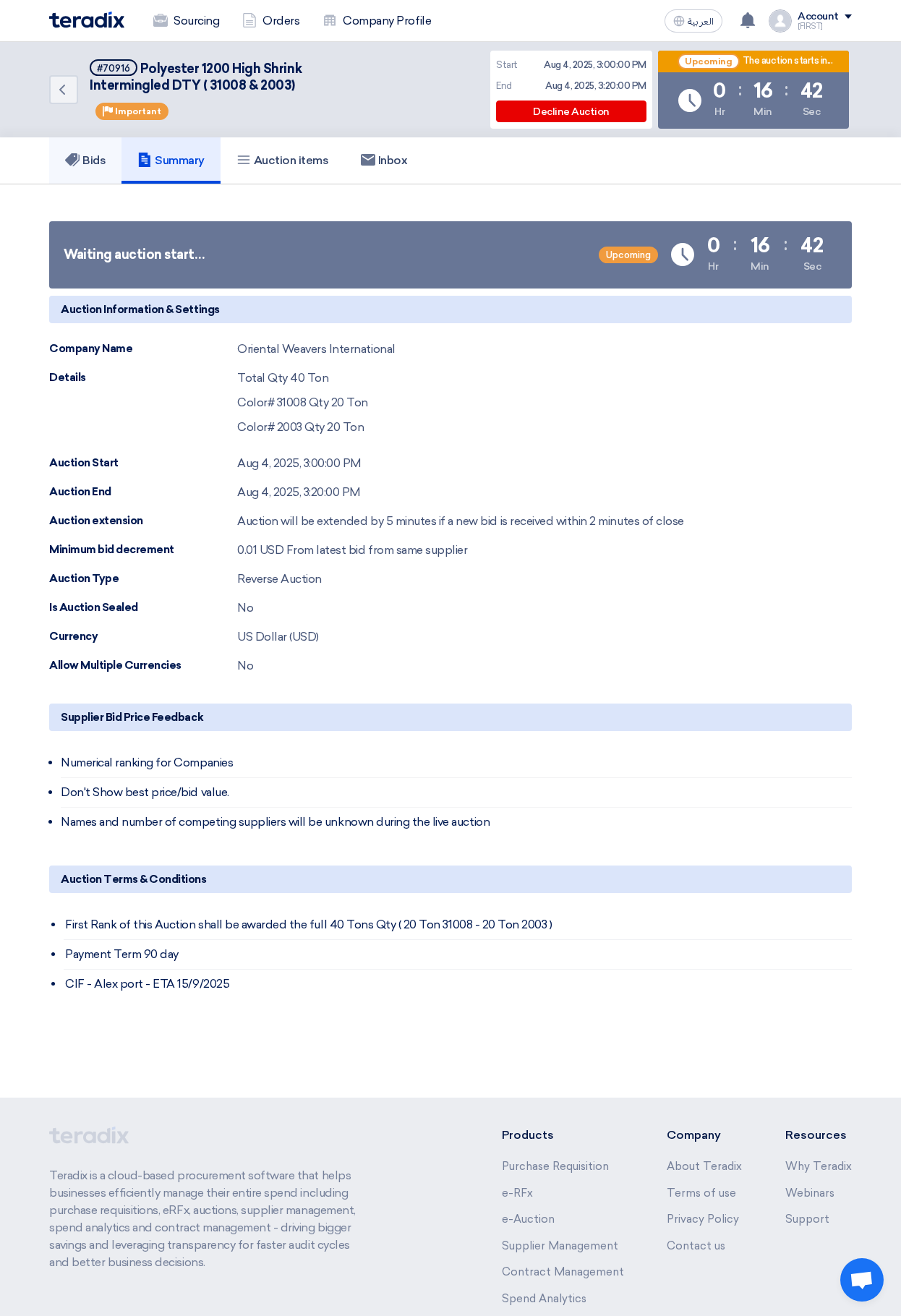 click on "Bids" 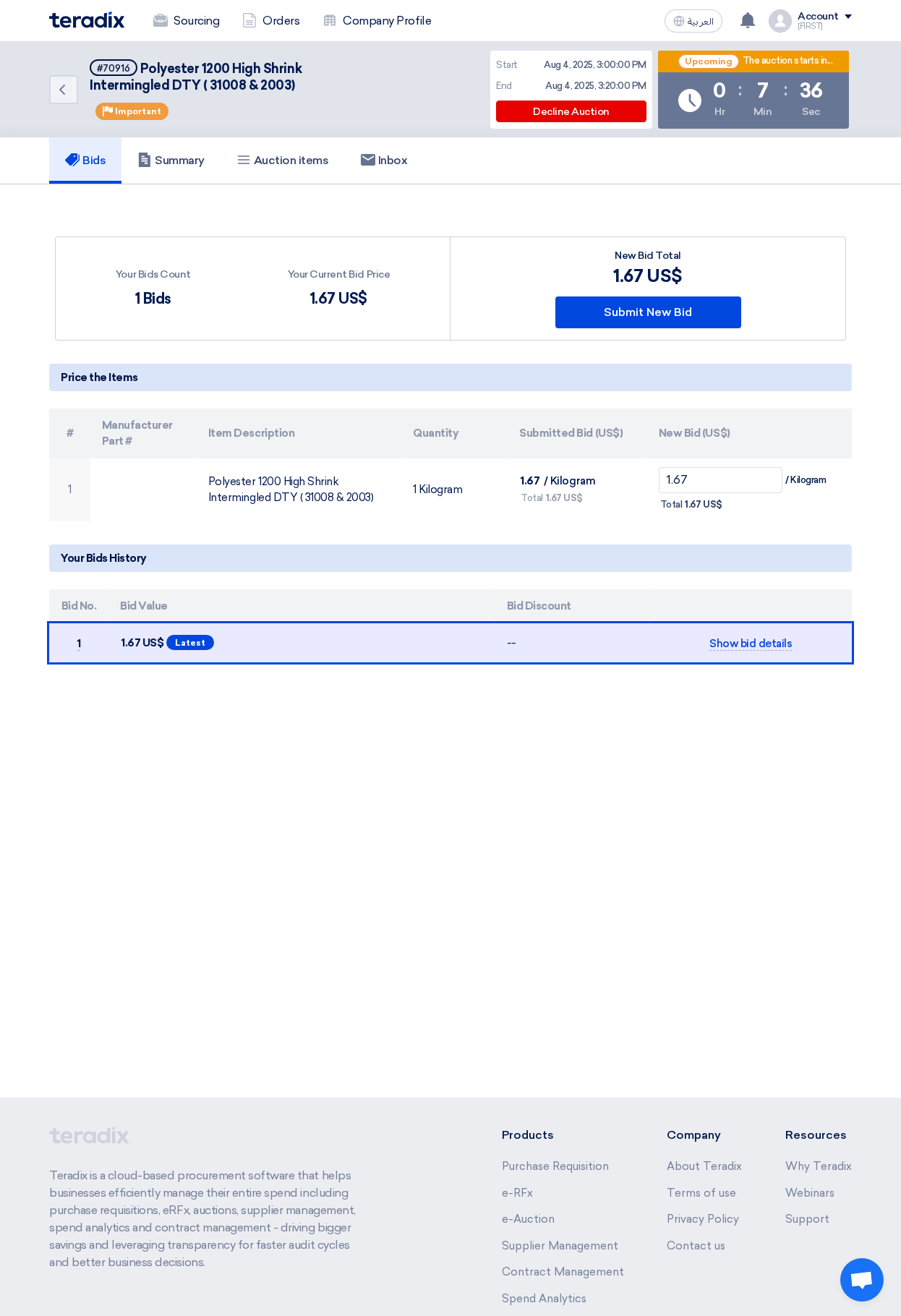 click on "Back
#70916
Polyester 1200 High Shrink Intermingled DTY ( 31008 & 2003)
Priority
Important
Start
Aug 4, 2025, 3:00:00 PM
End
Aug 4, 2025, 3:20:00 PM
Decline Auction
:" 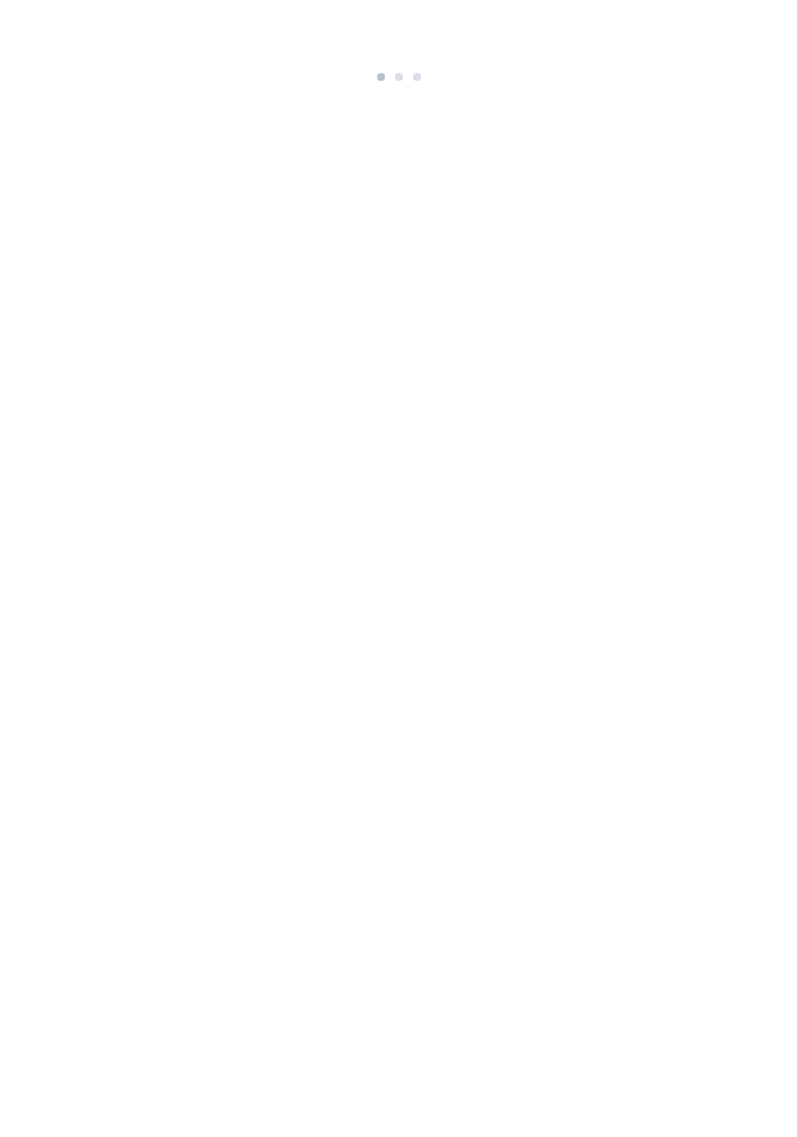 scroll, scrollTop: 0, scrollLeft: 0, axis: both 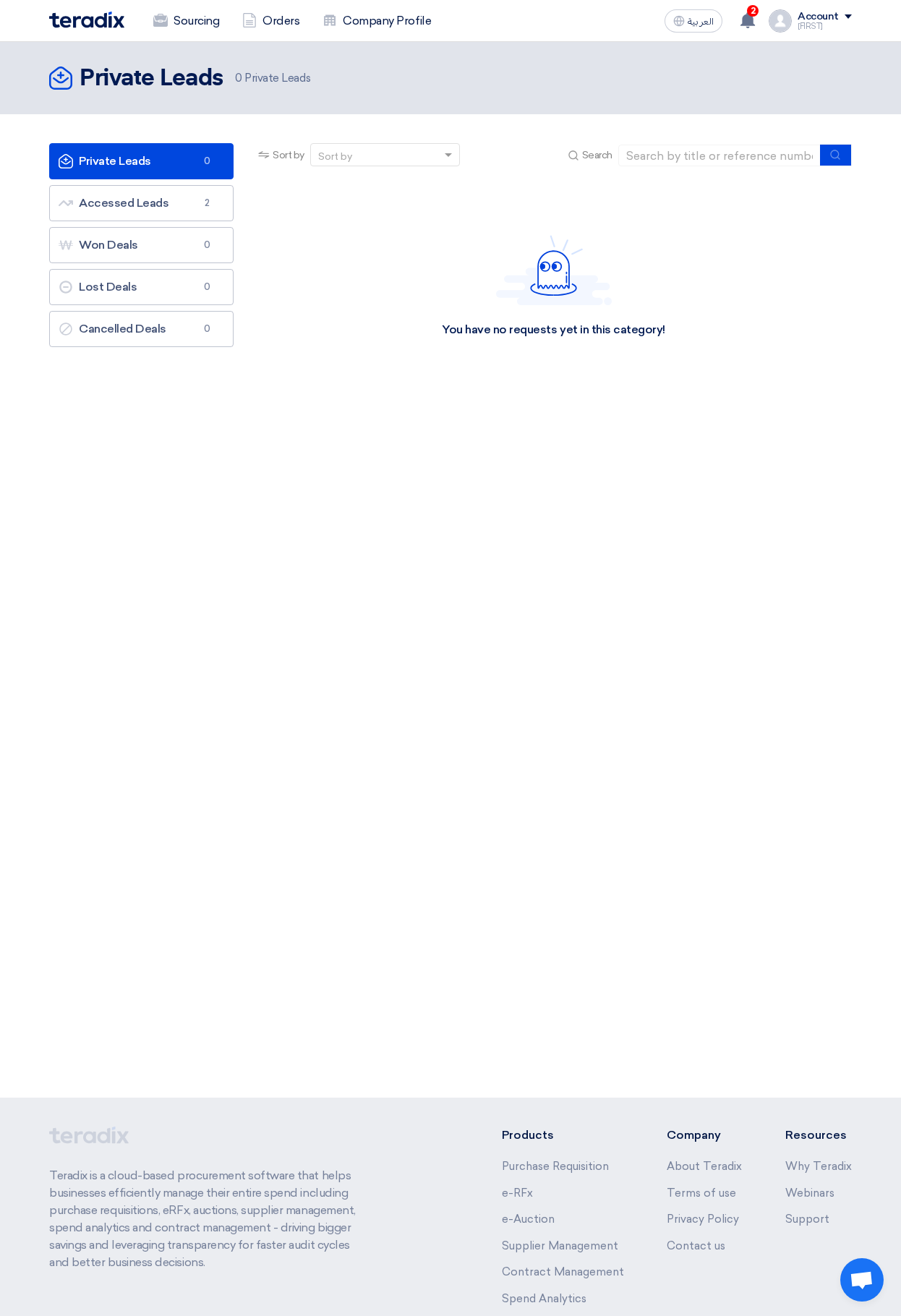 drag, startPoint x: 56, startPoint y: 811, endPoint x: 299, endPoint y: 568, distance: 343.6539 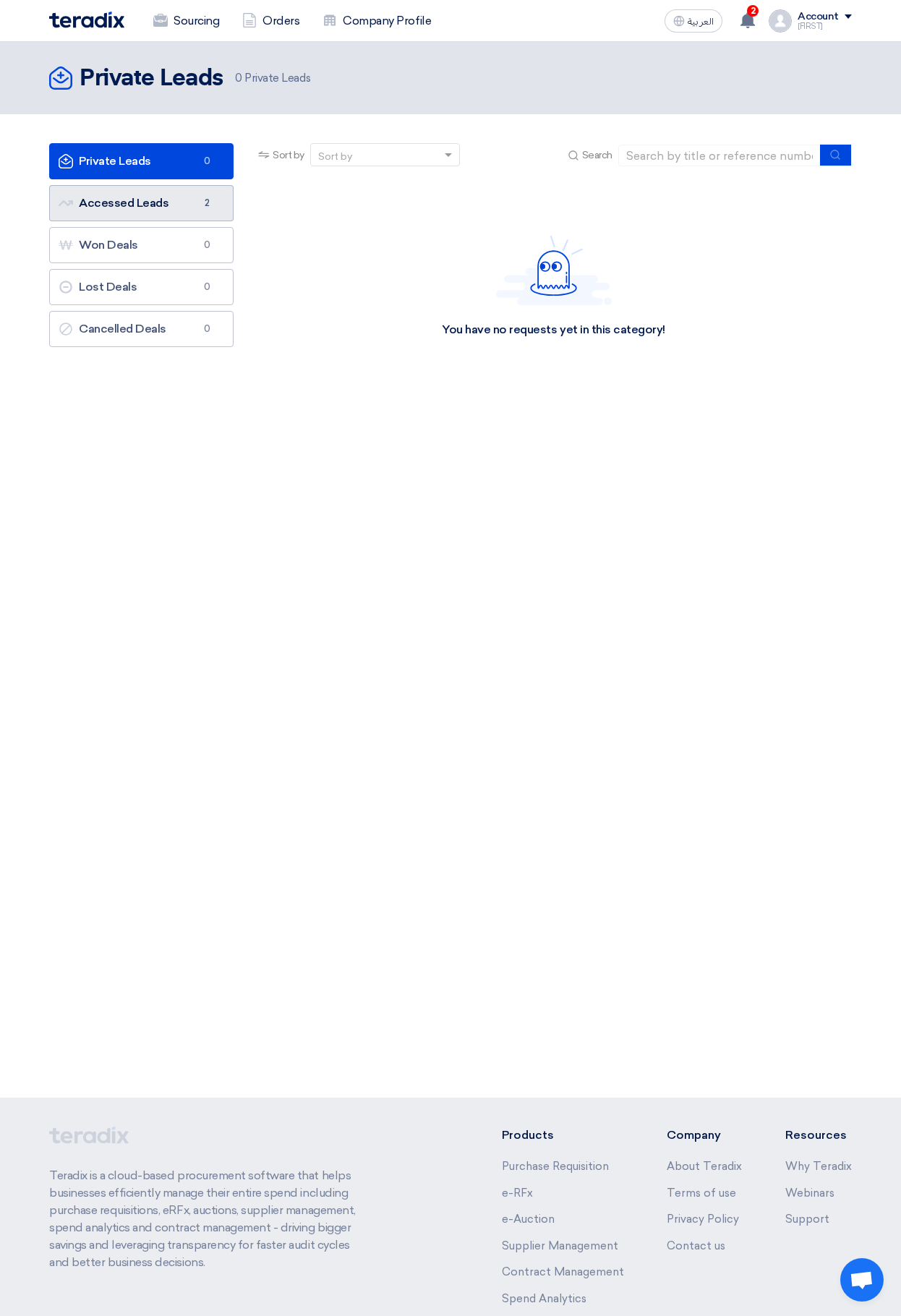 click on "2" 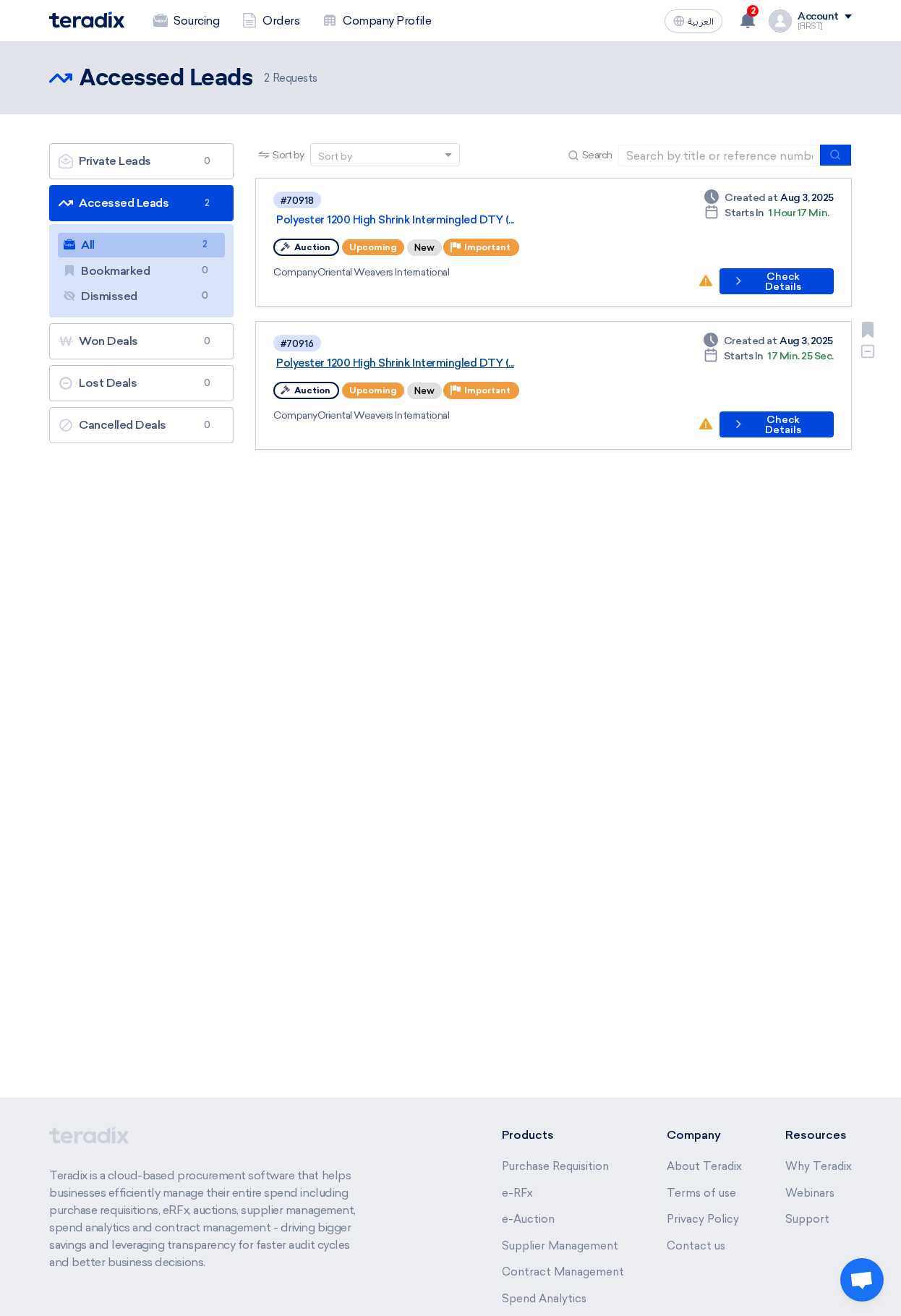 click on "Polyester 1200 High Shrink Intermingled DTY (..." 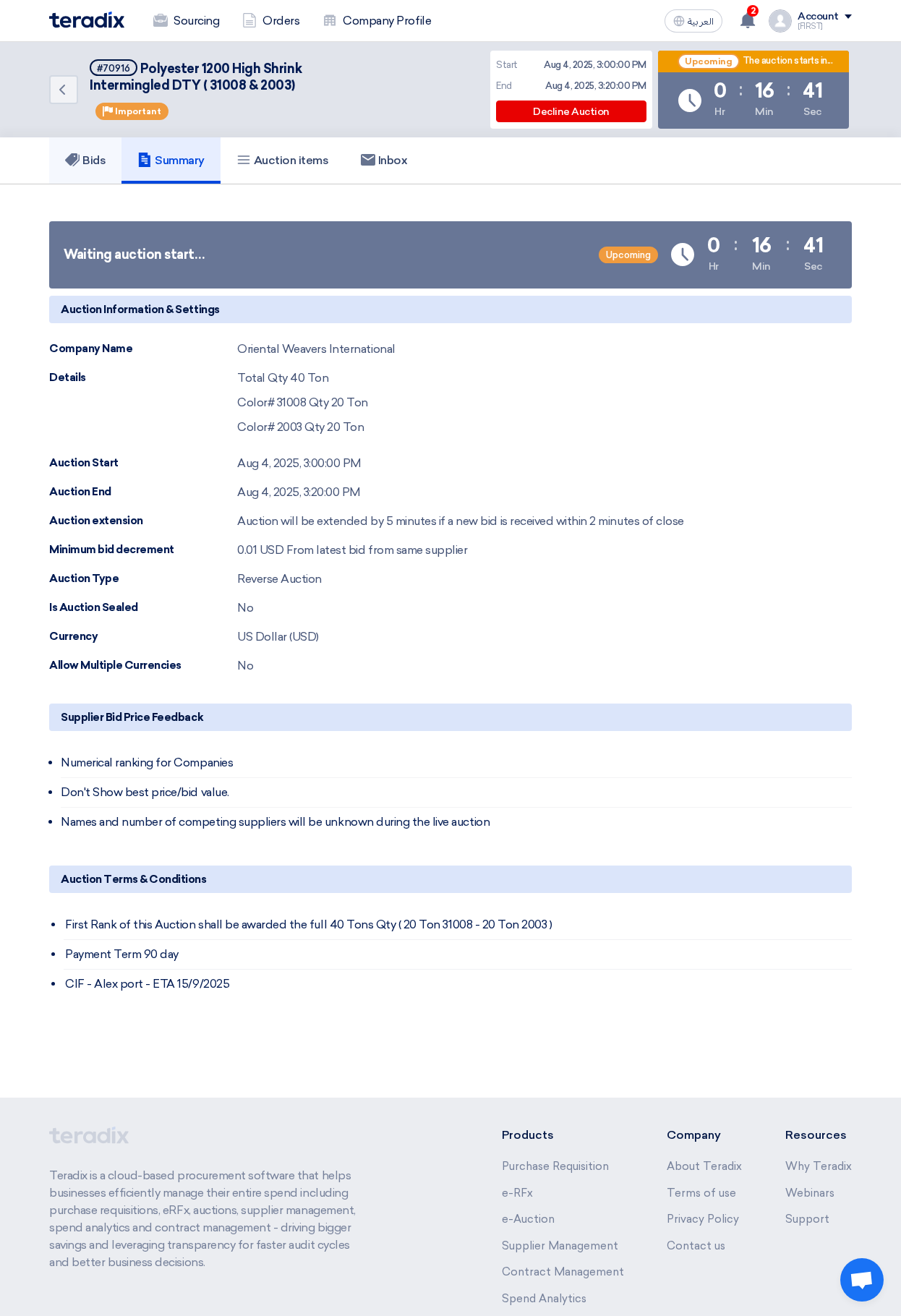 click on "Bids" 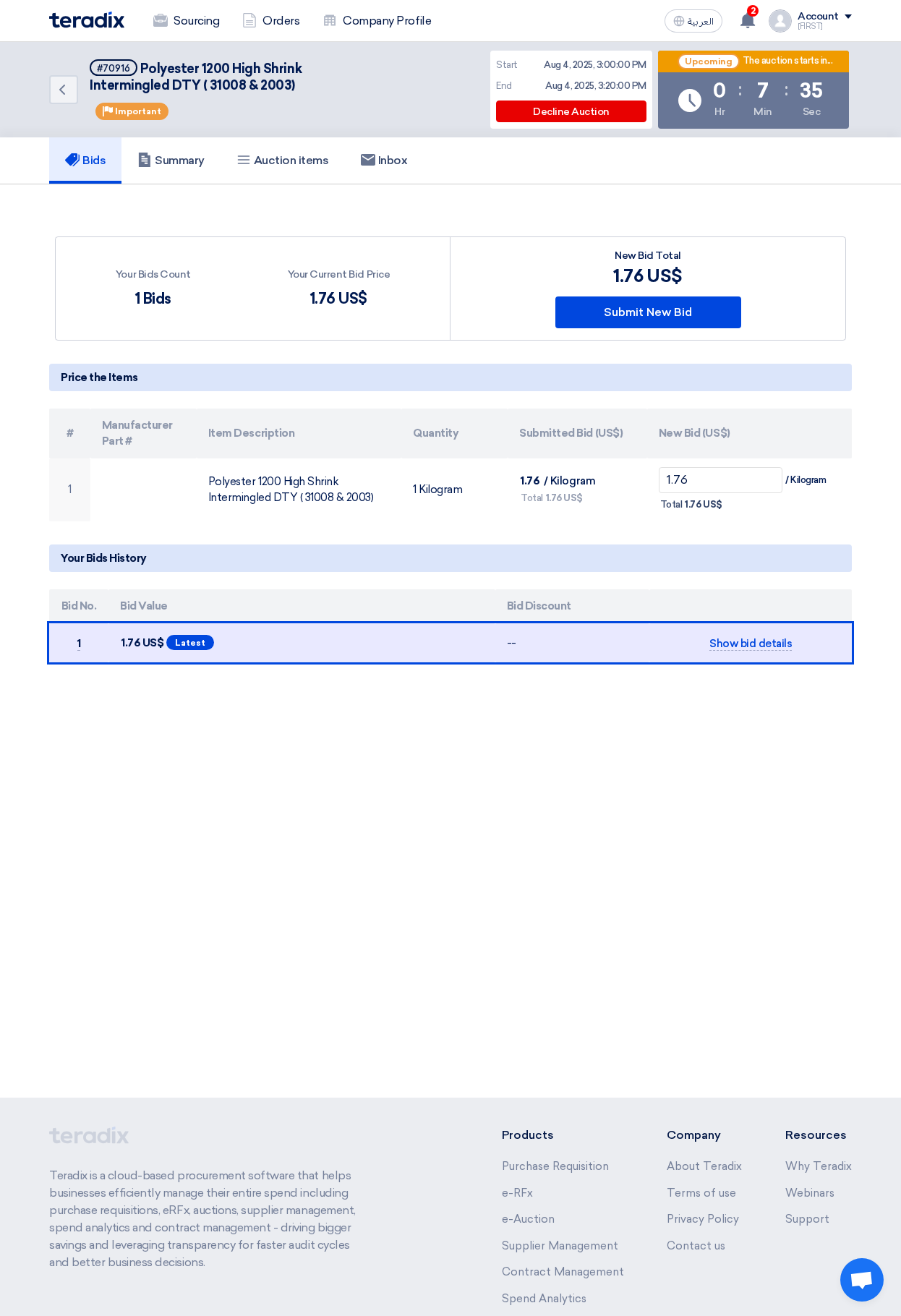 click on "Back
#70916
Polyester 1200 High Shrink Intermingled DTY ( 31008 & 2003)
Priority
Important
Start
Aug 4, 2025, 3:00:00 PM
End
Aug 4, 2025, 3:20:00 PM
Decline Auction
:" 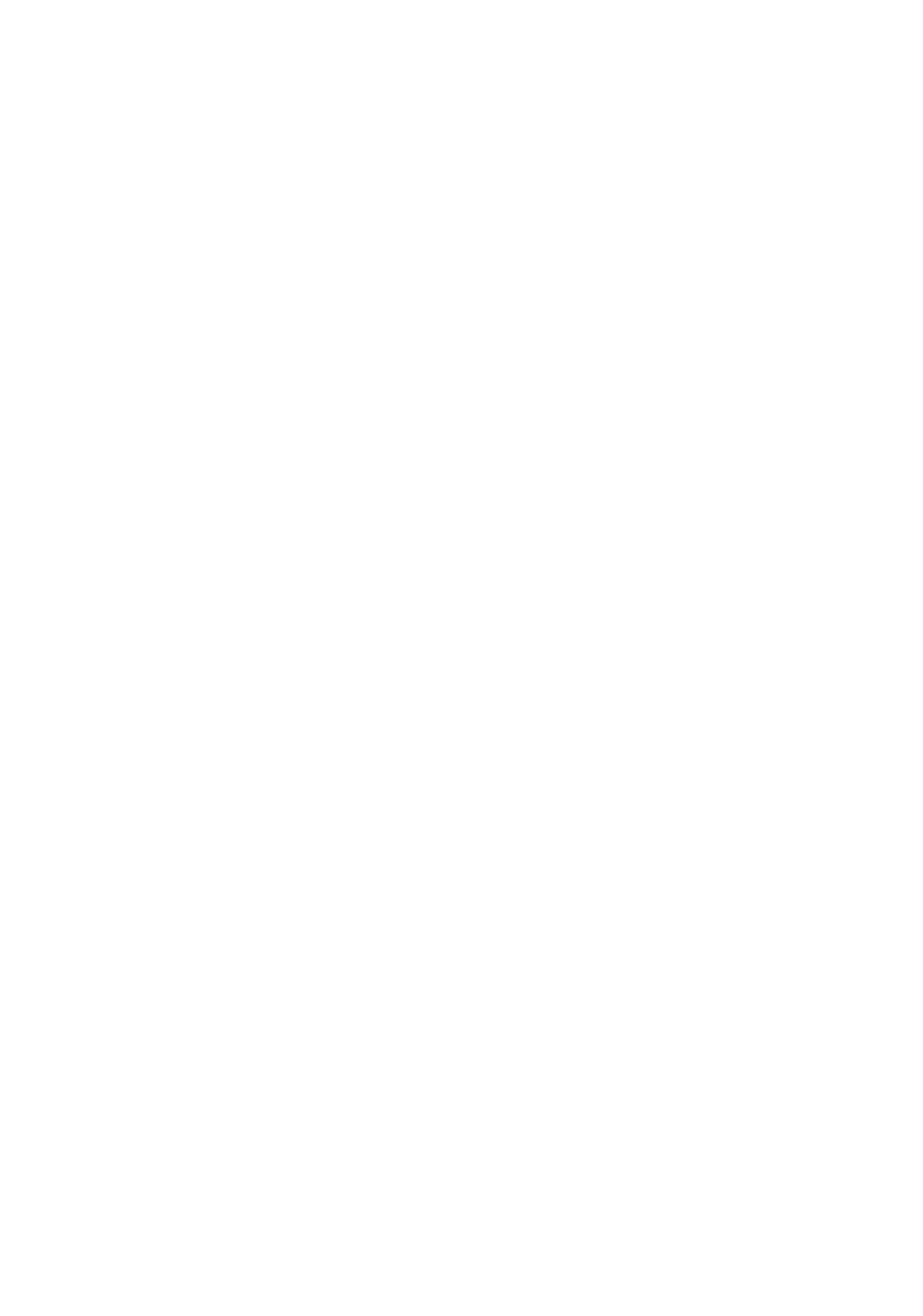 scroll, scrollTop: 0, scrollLeft: 0, axis: both 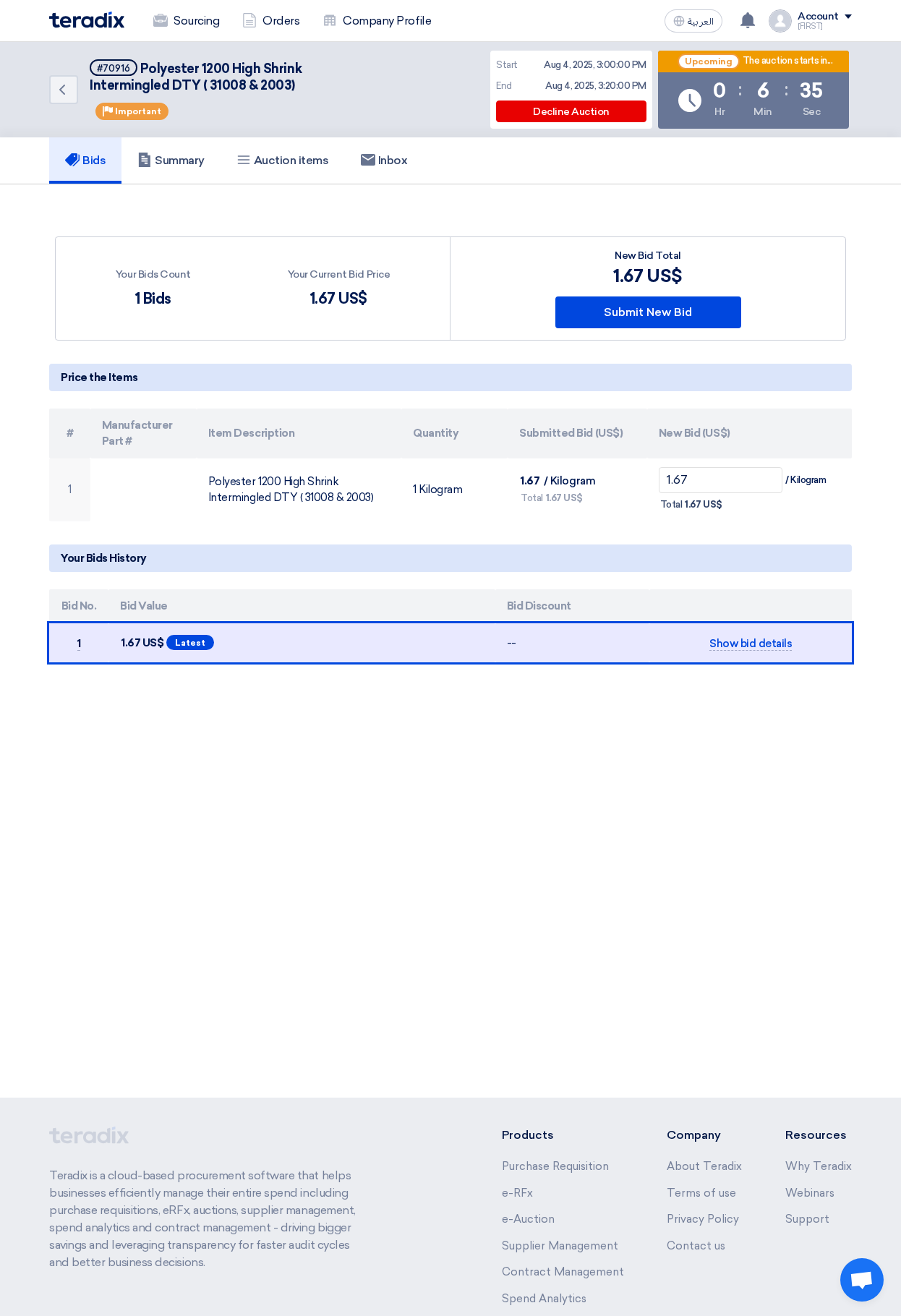 click on "Back
#70916
Polyester 1200 High Shrink Intermingled DTY ( 31008 & 2003)
Priority
Important
Start
[DATE], [TIME]
End
[DATE], [TIME]
Decline Auction
:" 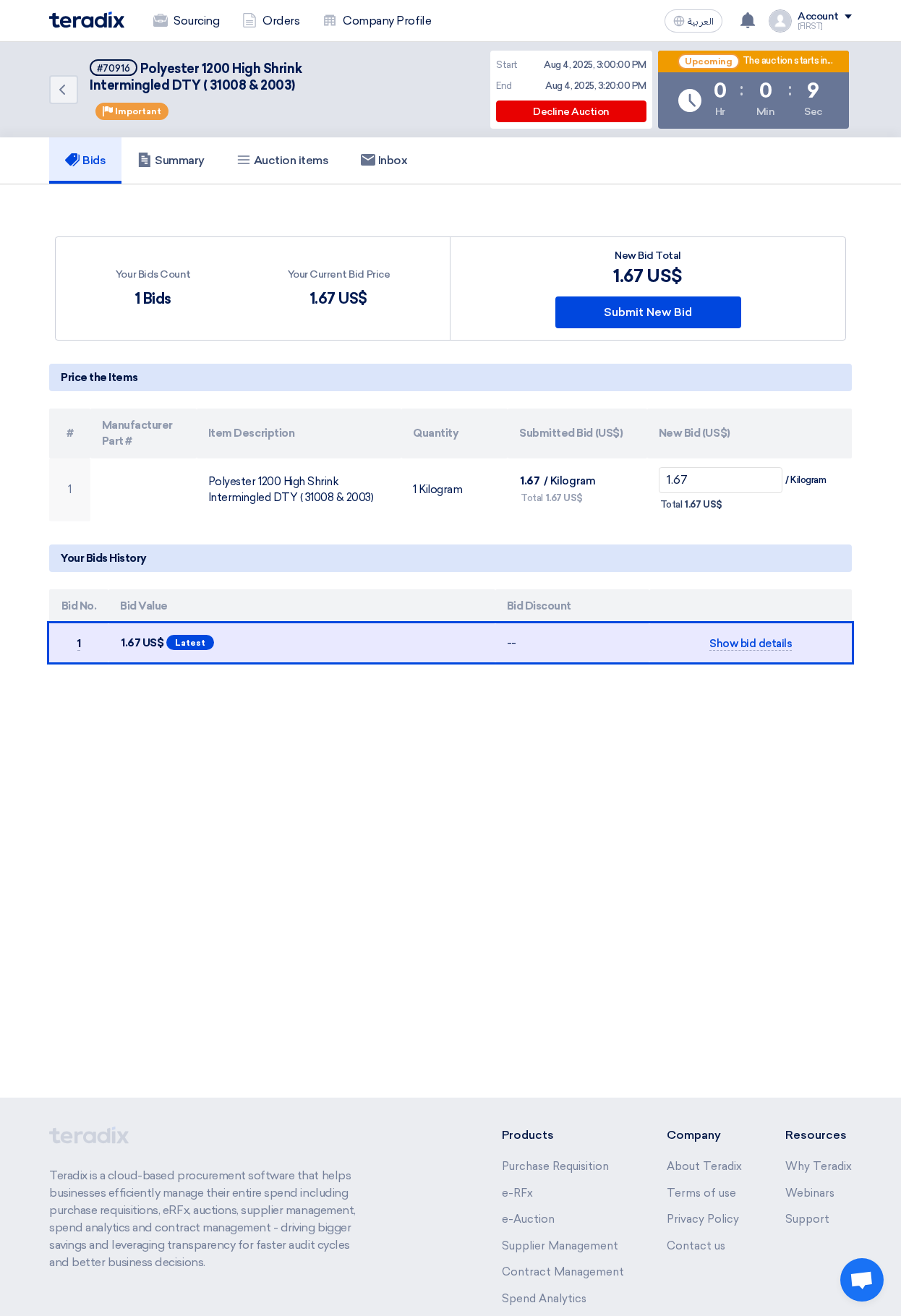 click on "Back
#70916
Polyester 1200 High Shrink Intermingled DTY ( 31008 & 2003)
Priority
Important
Start
[DATE], [TIME]
End
[DATE], [TIME]
Decline Auction
:" 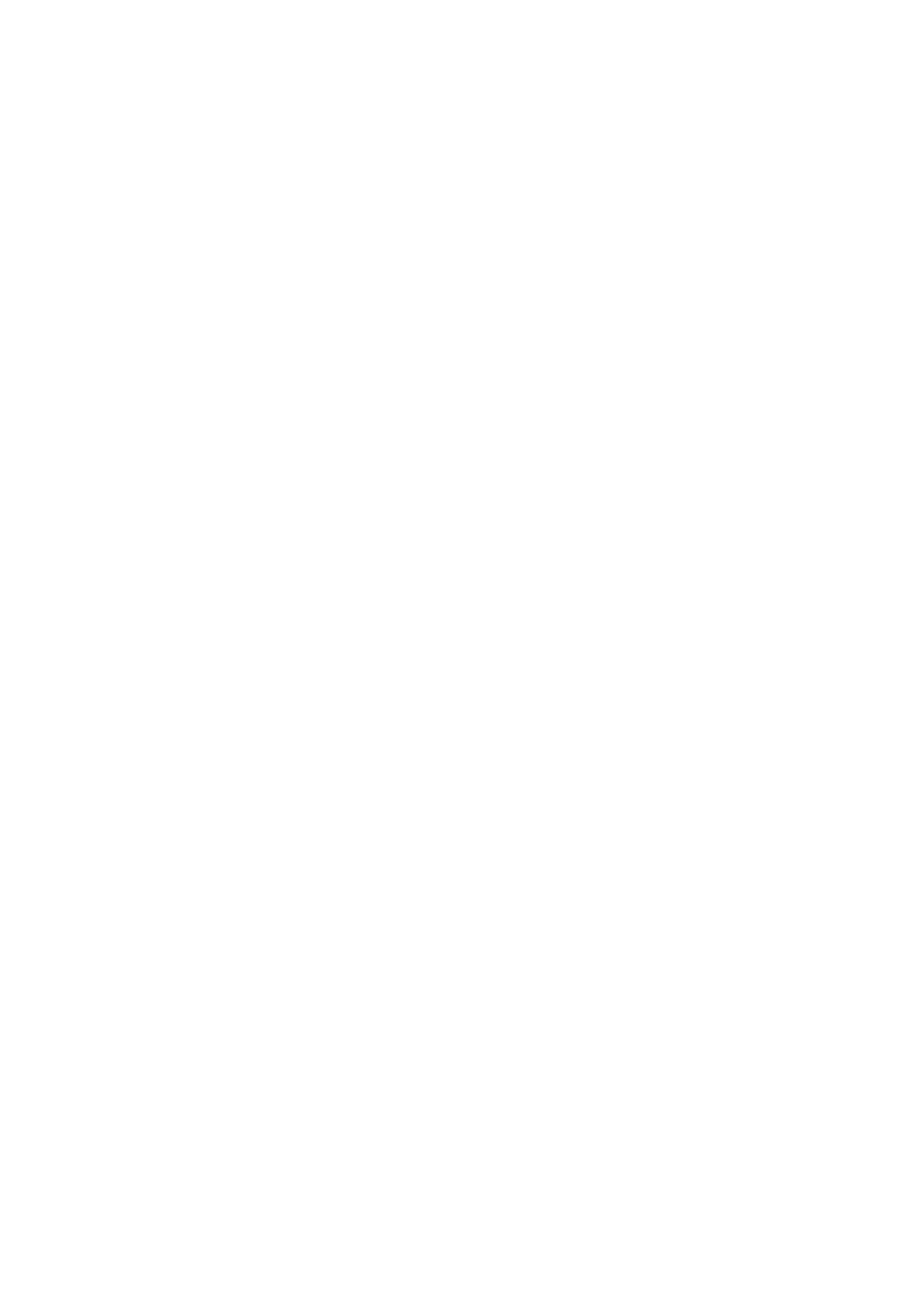 scroll, scrollTop: 0, scrollLeft: 0, axis: both 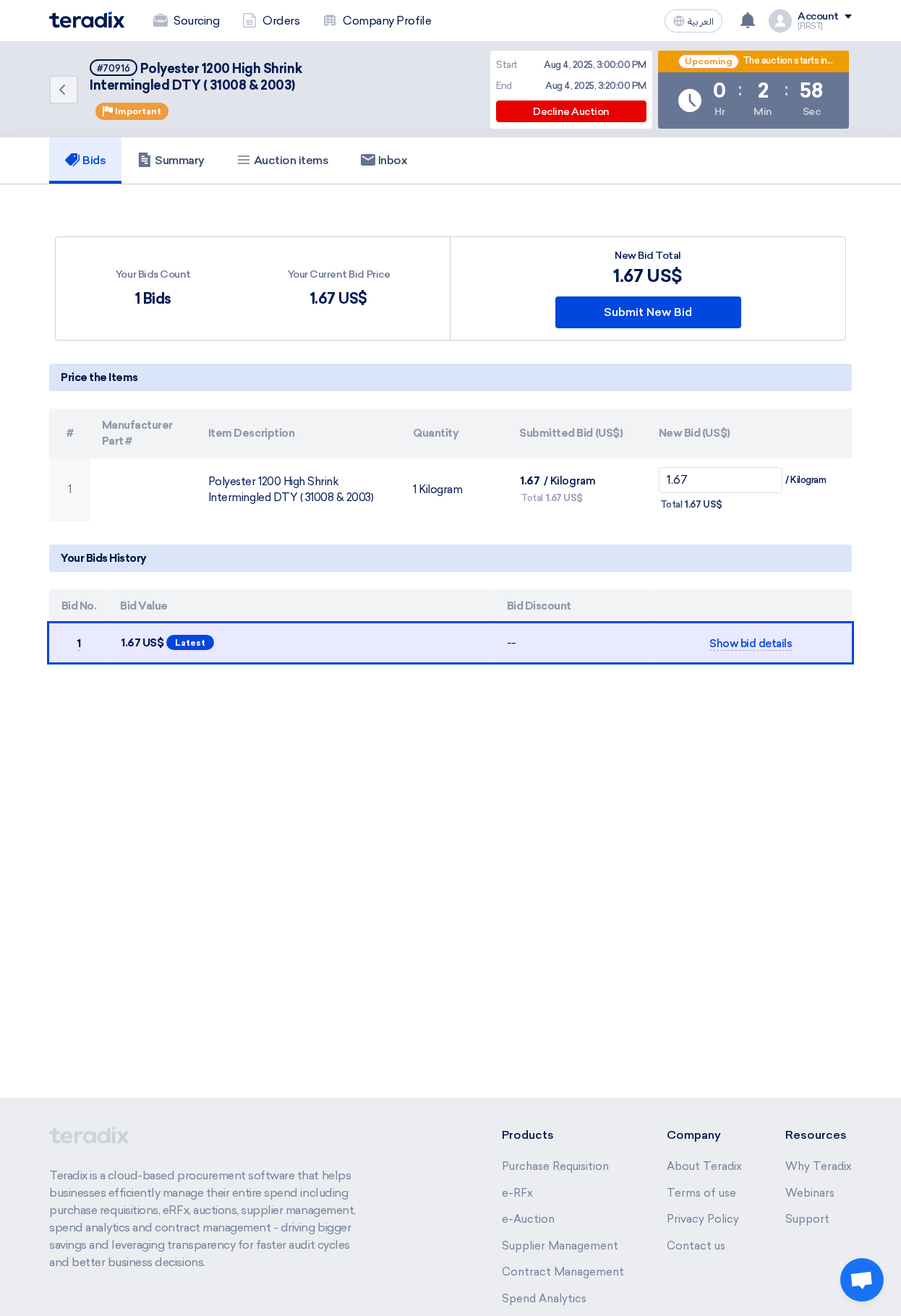 click on "Back
#70916
Polyester 1200 High Shrink Intermingled DTY ( 31008 & 2003)
Priority
Important
Start
[DATE], [TIME]
End
[DATE], [TIME]
Decline Auction
:" 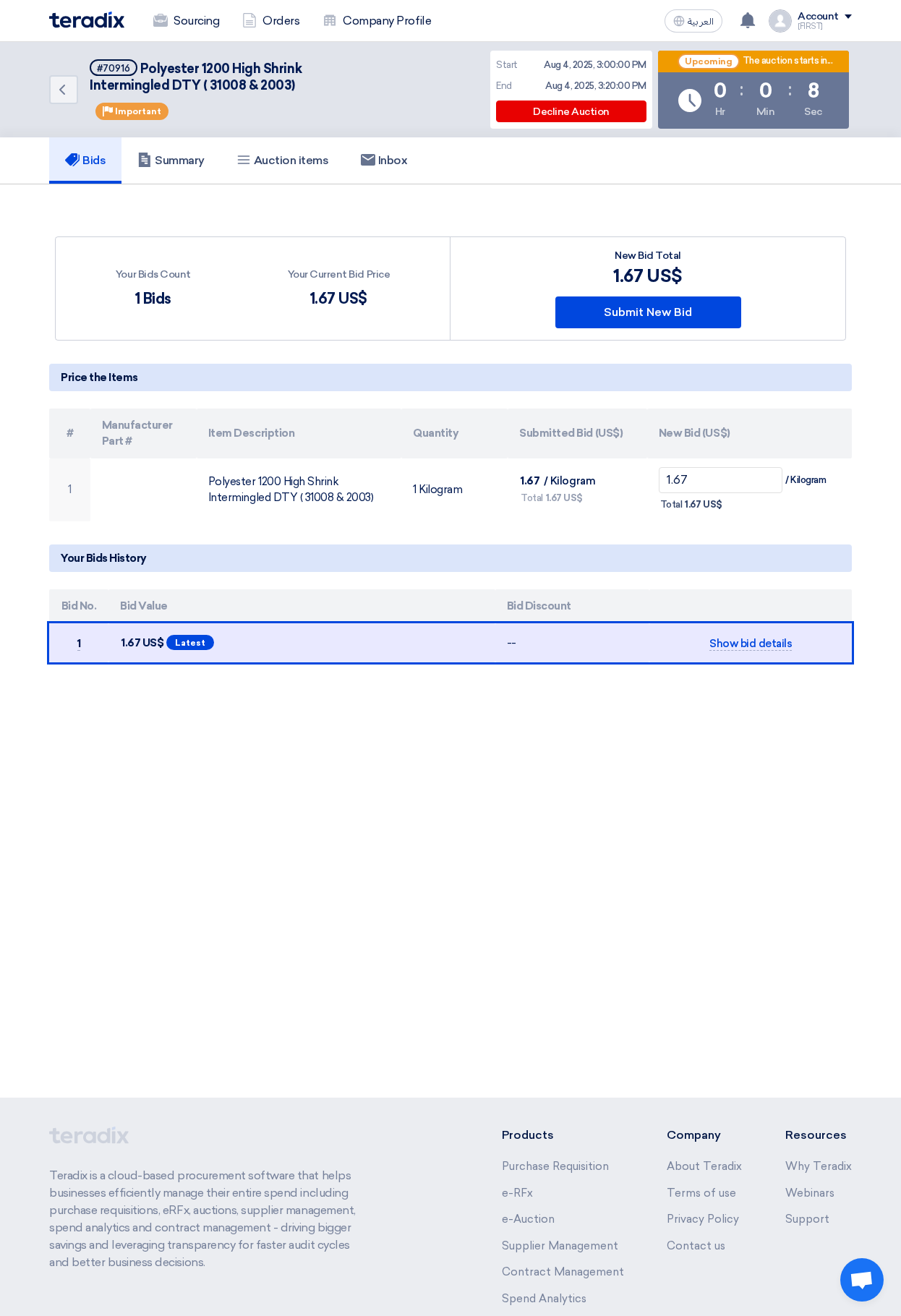 click on "Back
#70916
Polyester 1200 High Shrink Intermingled DTY ( 31008 & 2003)
Priority
Important
Start
[DATE], [TIME]
End
[DATE], [TIME]
Decline Auction
:" 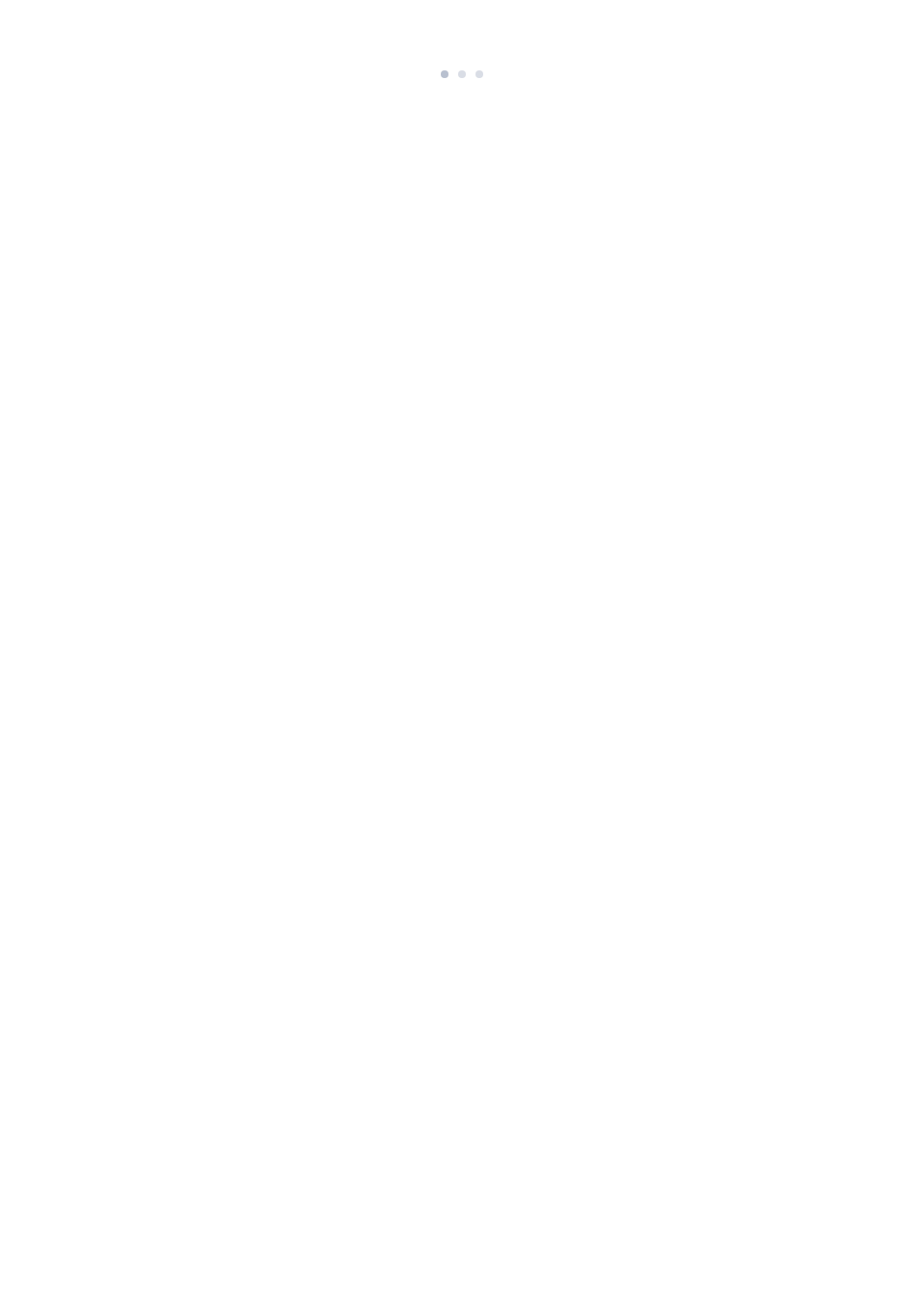 scroll, scrollTop: 0, scrollLeft: 0, axis: both 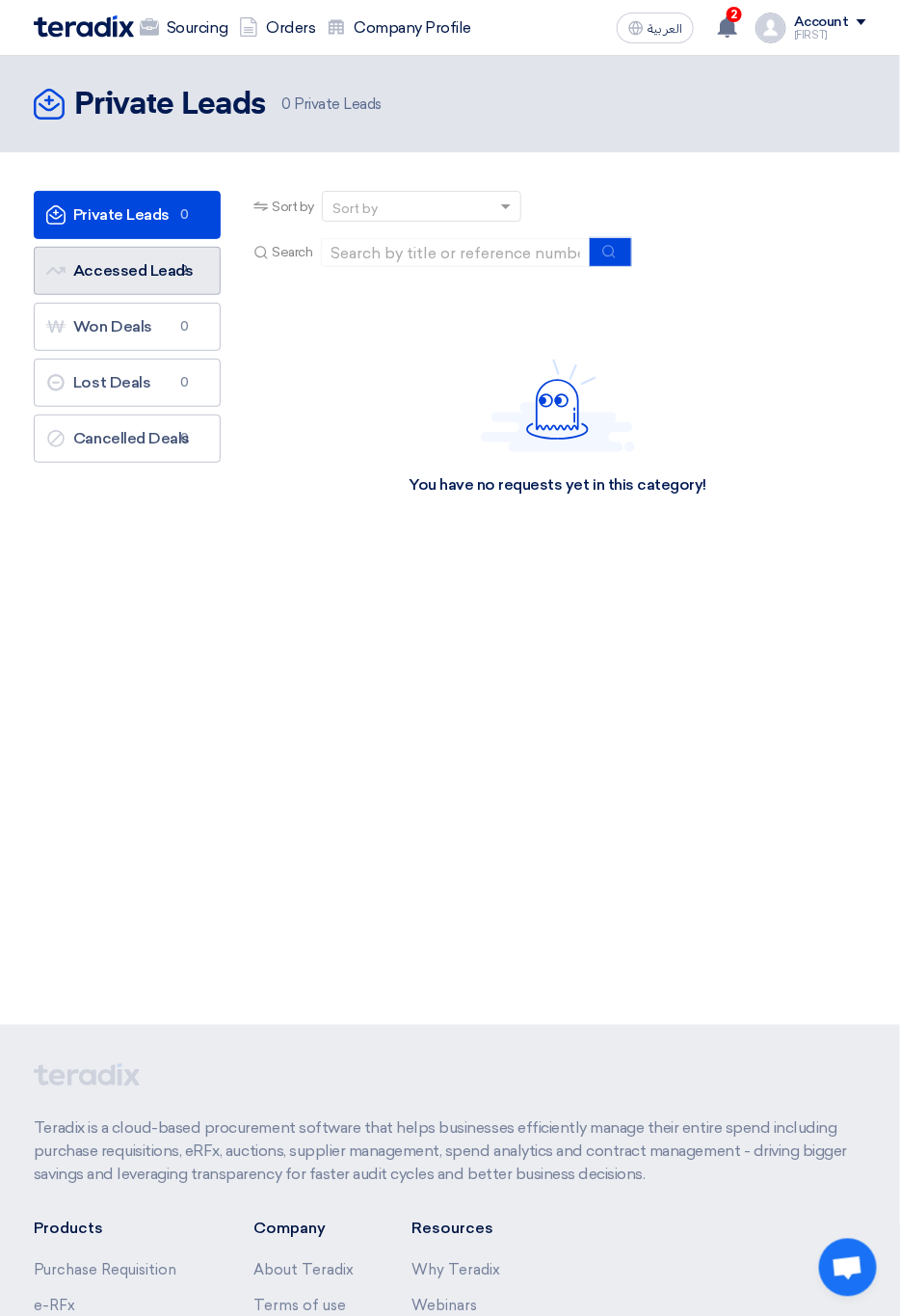 click on "Accessed Leads
Accessed Leads
2" 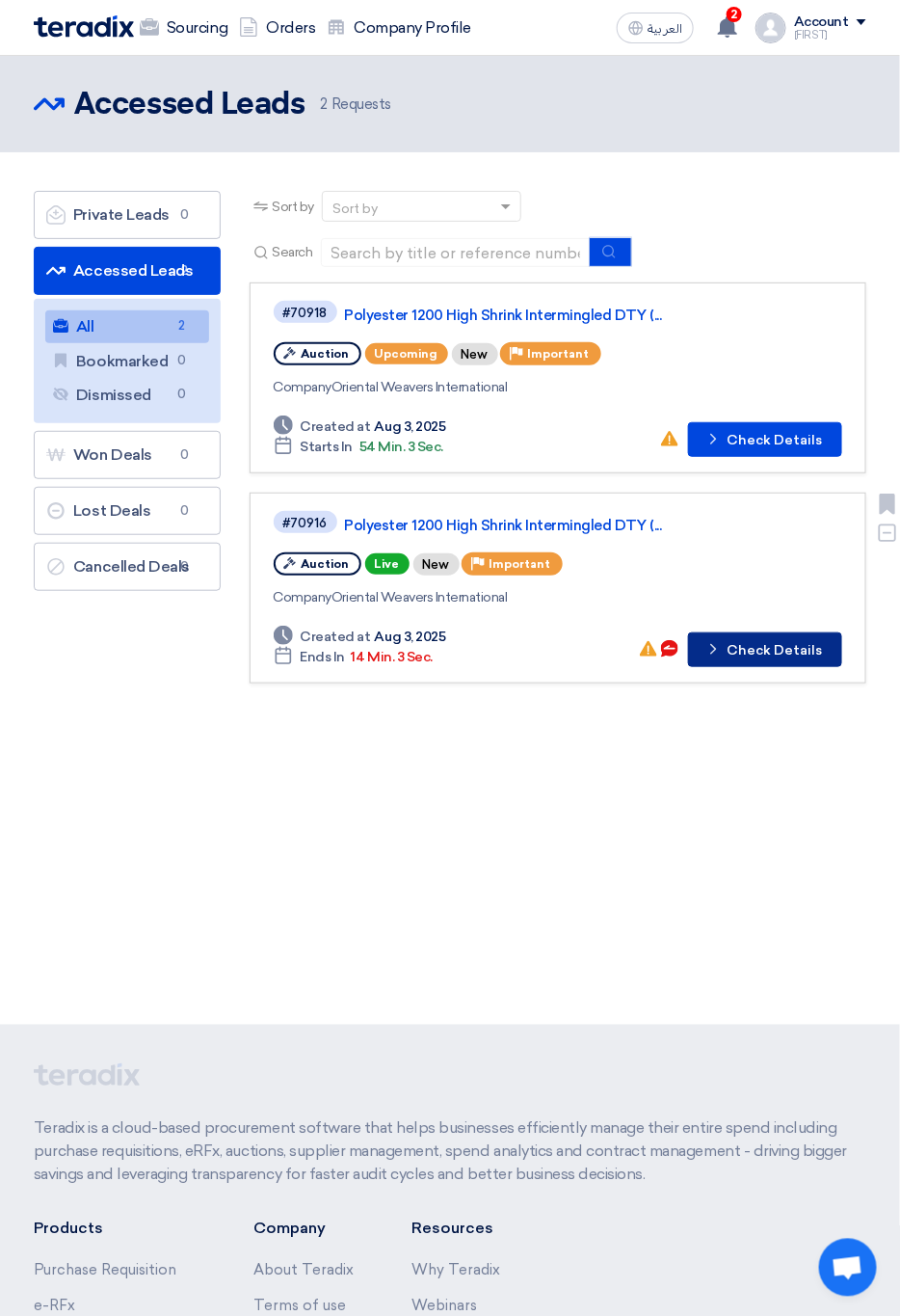 click on "Check details" 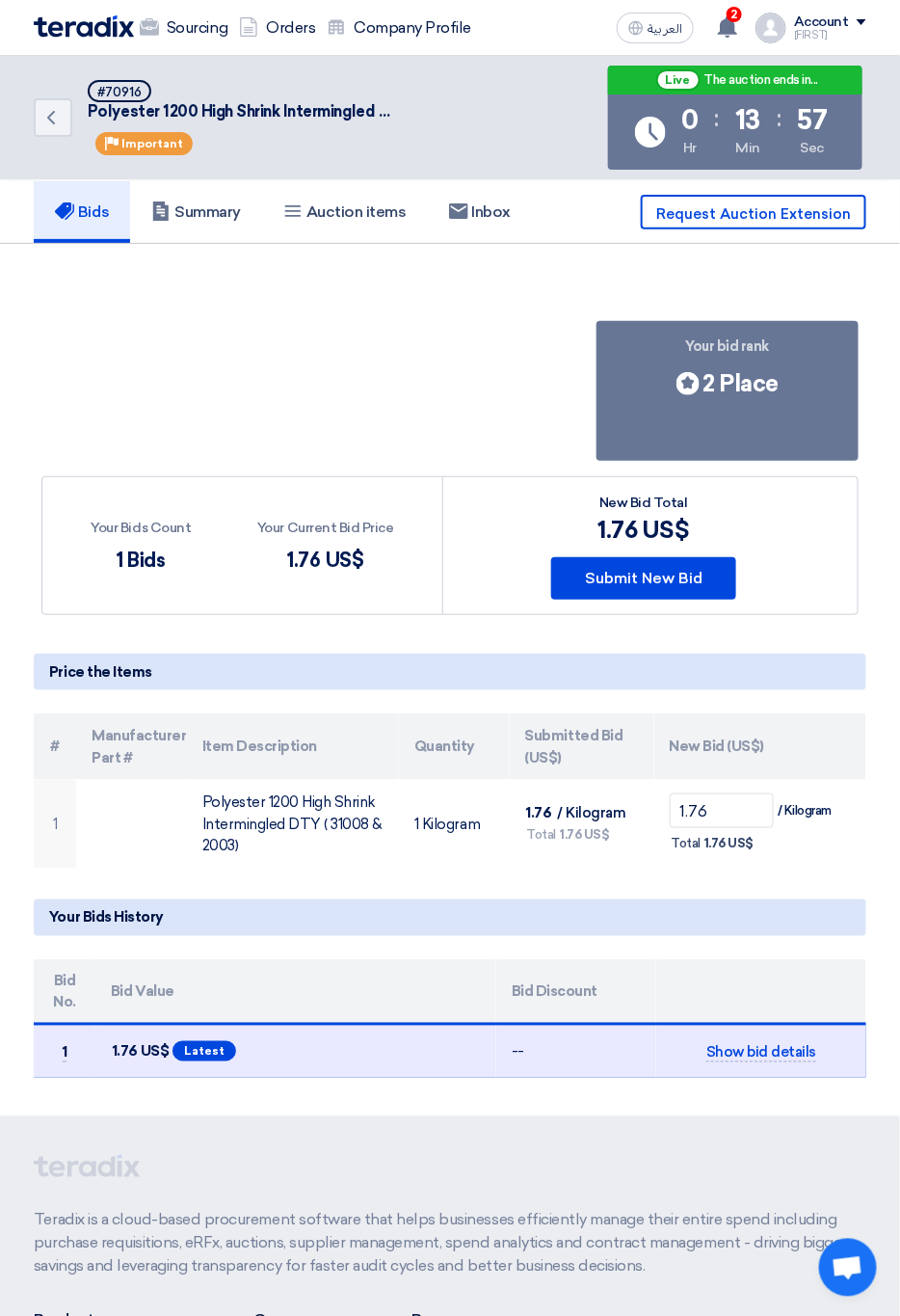 click on "Your bid rank
Bids submitted
2 Place
Your Bids Count
1 Bids
Your Current Bid Price
1.76
US$" 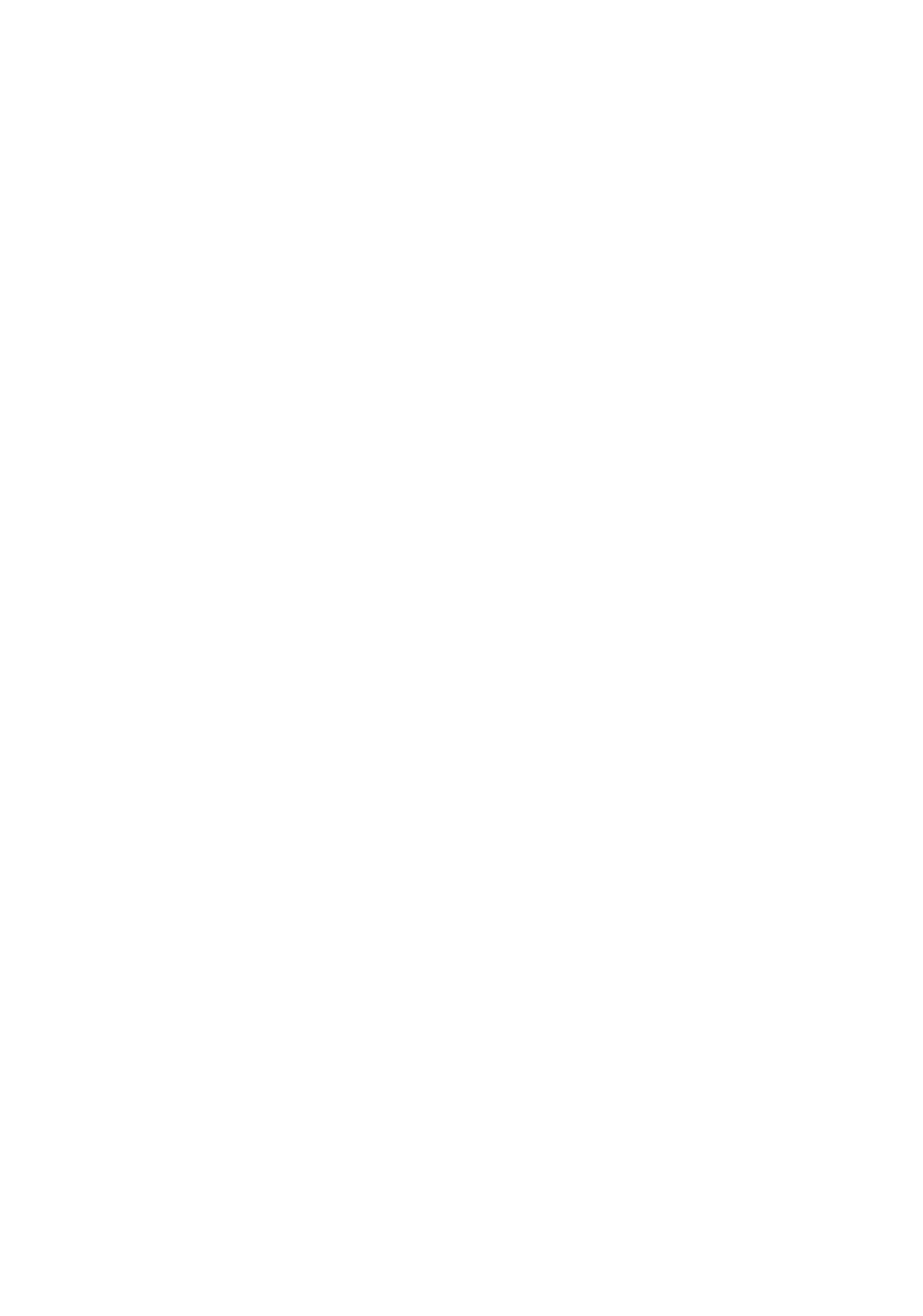 scroll, scrollTop: 0, scrollLeft: 0, axis: both 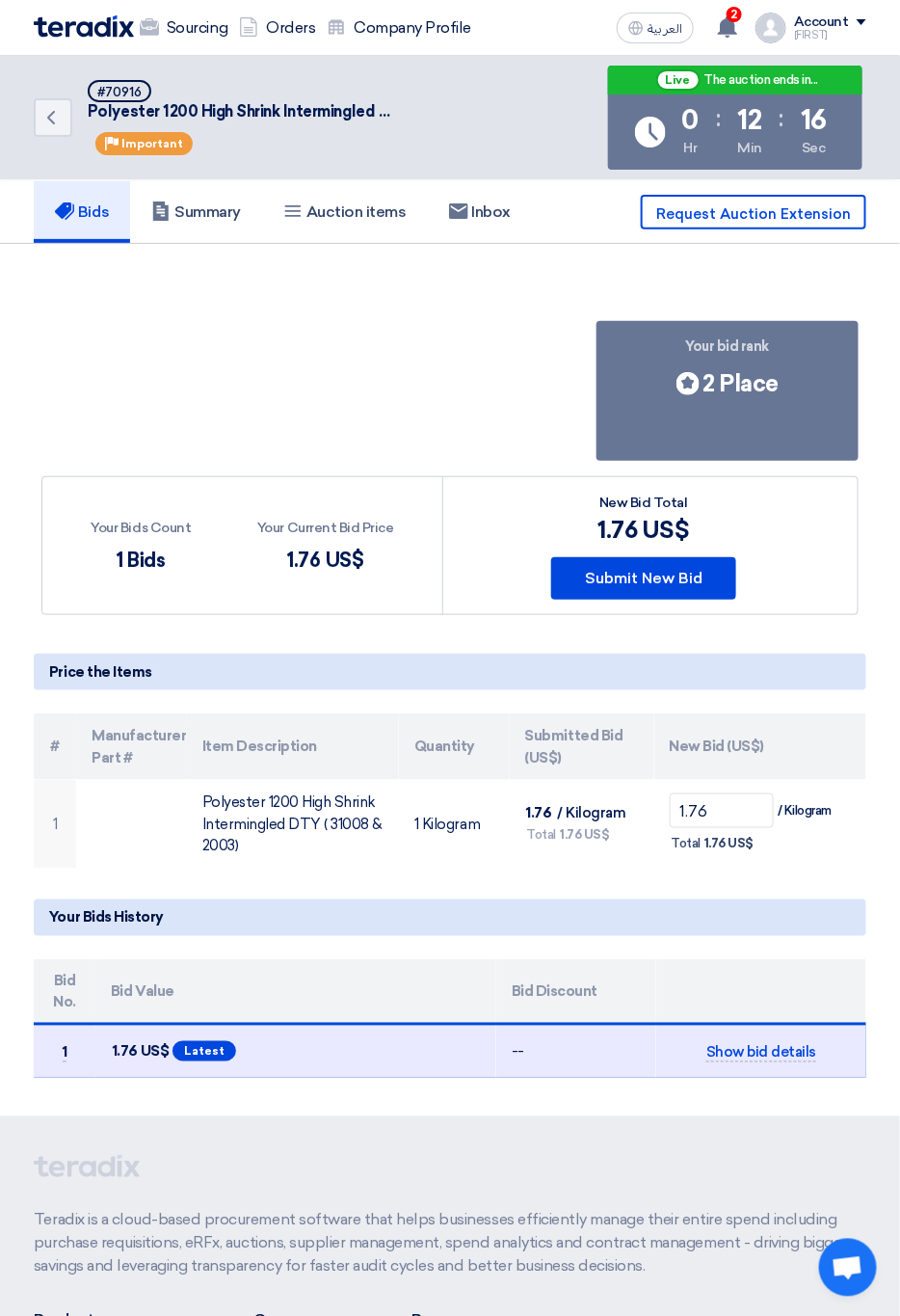 click on "1.76
US$" 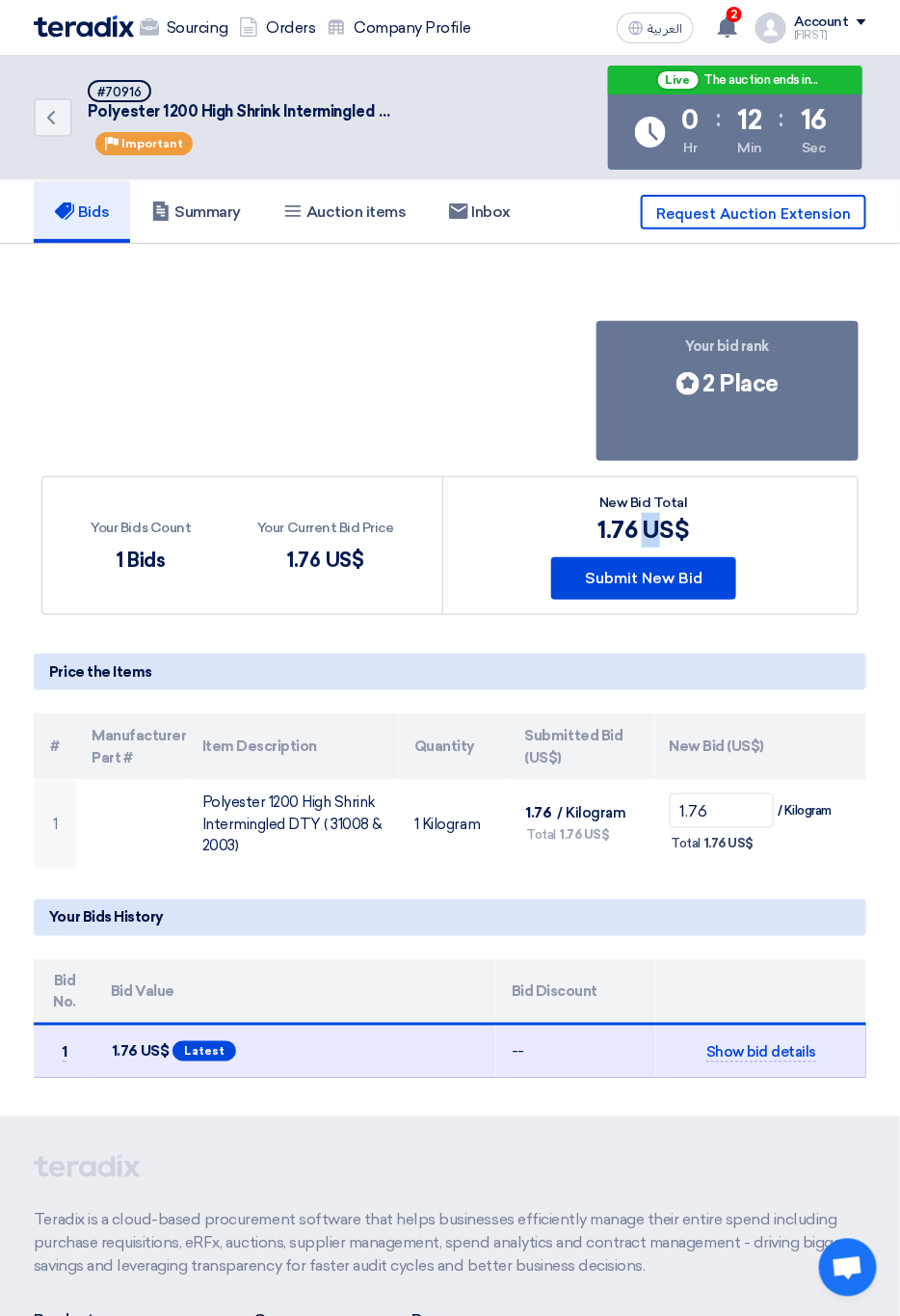 click on "1.76
US$" 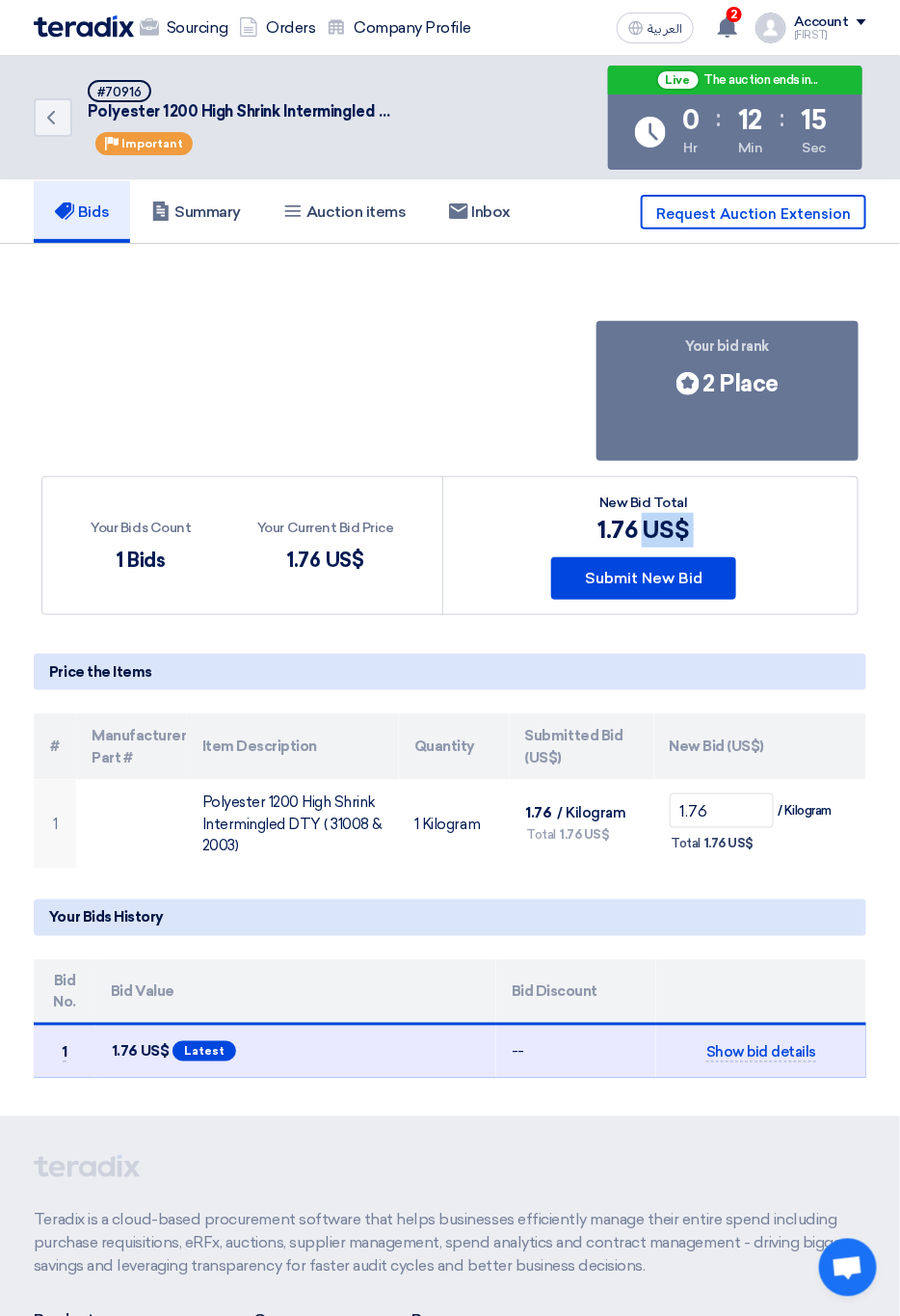 click on "1.76
US$" 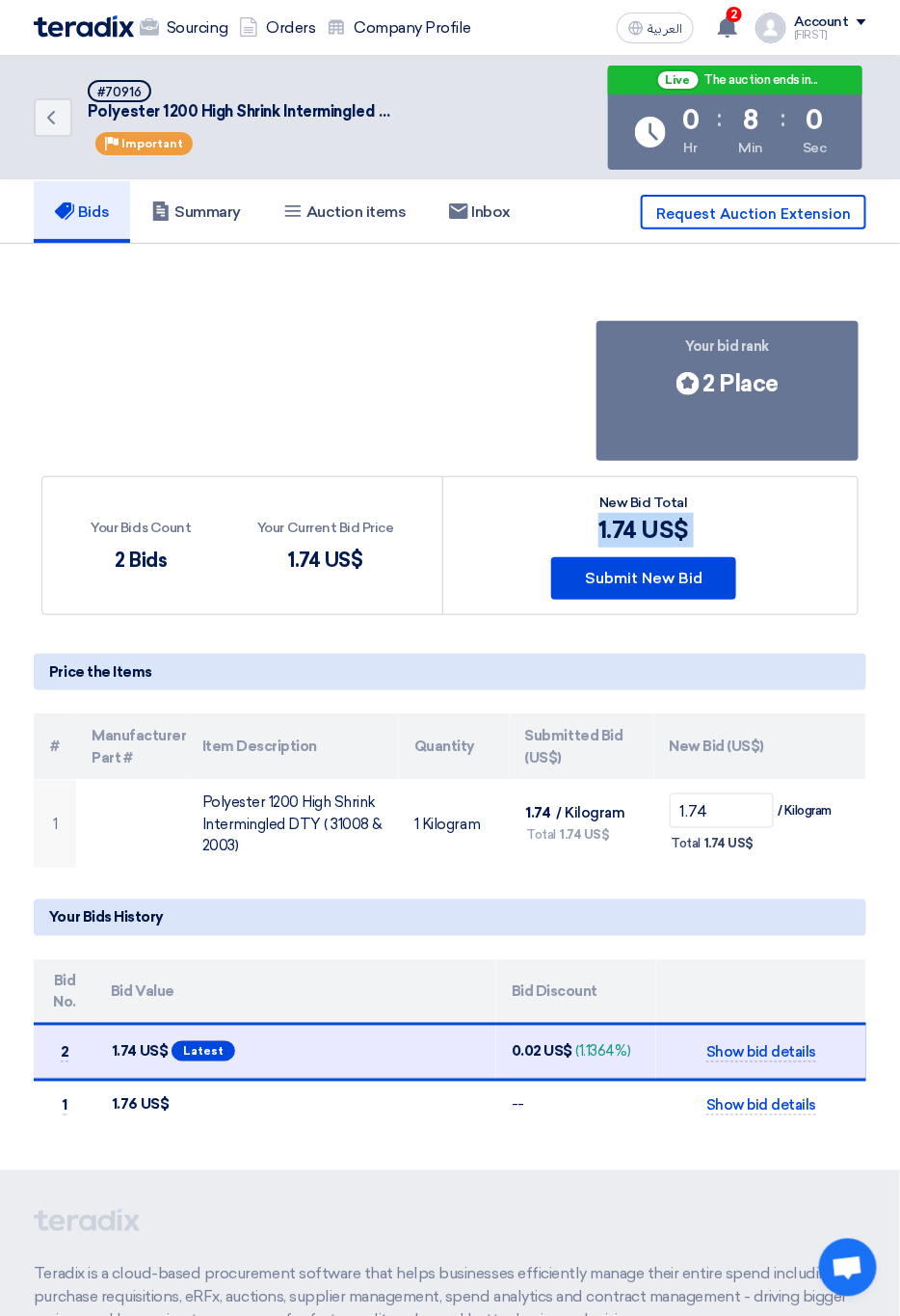 click on "Your bid rank
Bids submitted
2 Place
Your Bids Count
2 Bids
Your Current Bid Price
1.74
US$" 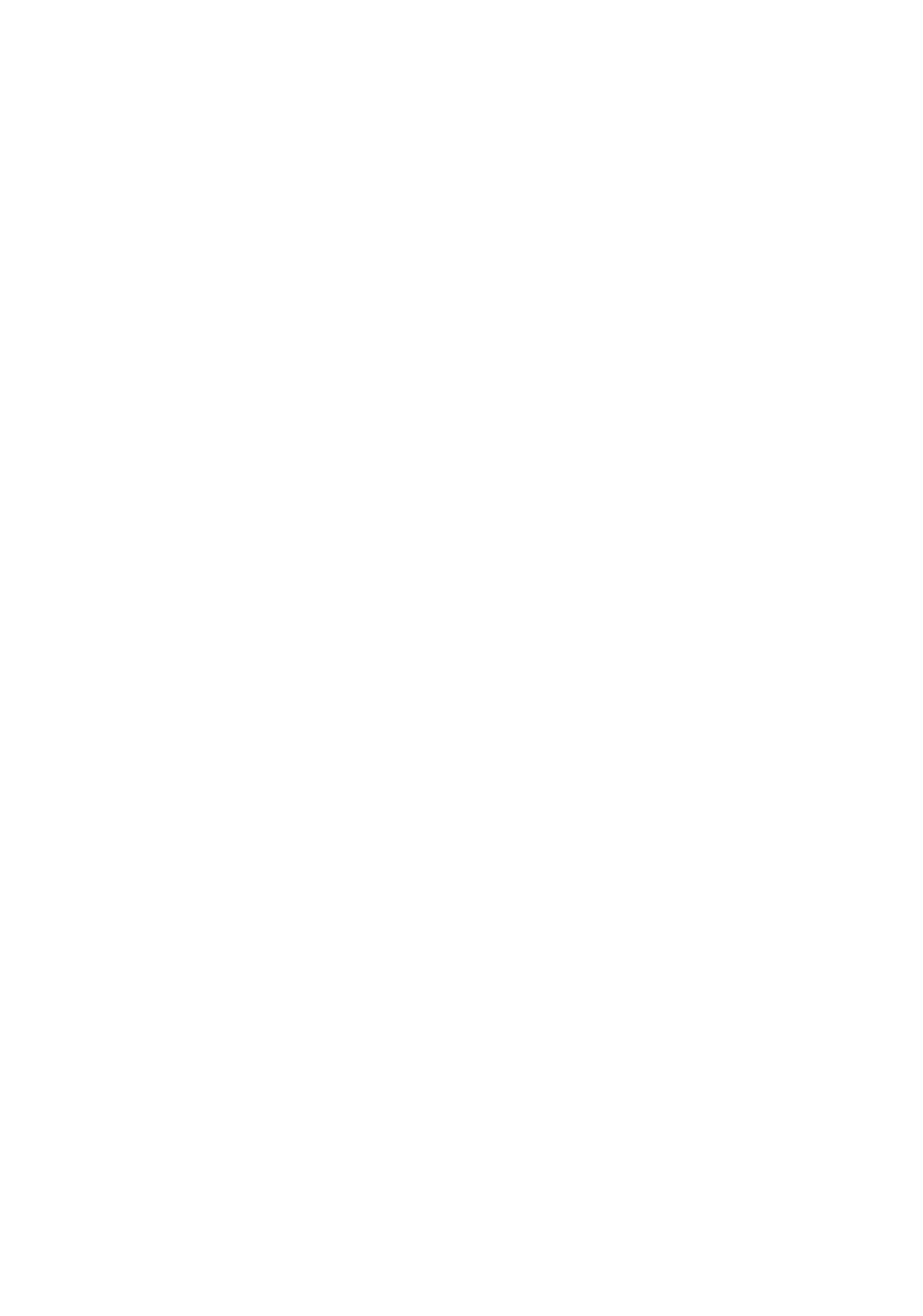scroll, scrollTop: 0, scrollLeft: 0, axis: both 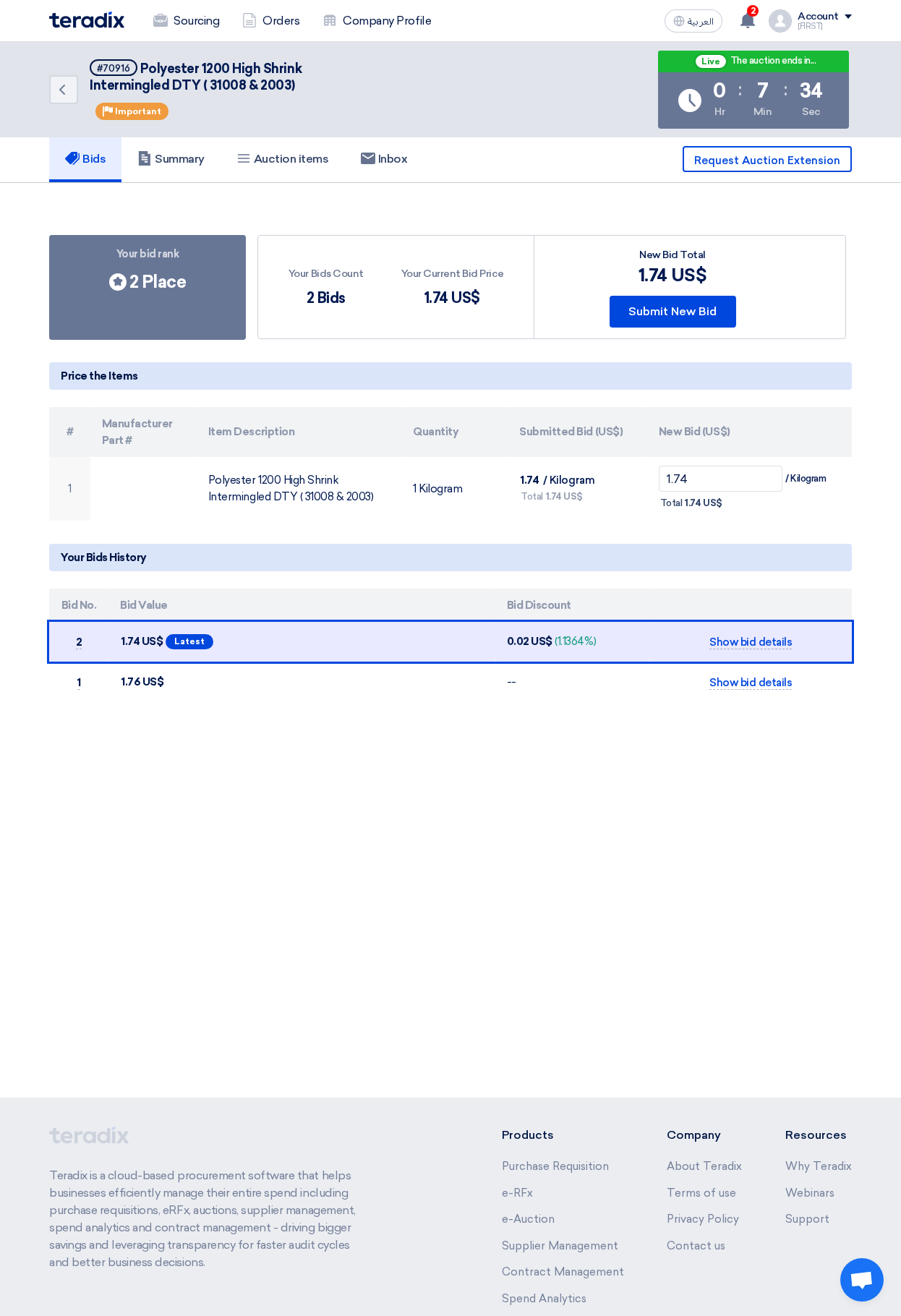 click on "Back
#70916
Polyester 1200 High Shrink Intermingled DTY ( 31008 & 2003)
Priority
Important
Live
The auction ends in...
Time Remaining
0
Hr
:
7
Min
:
34" 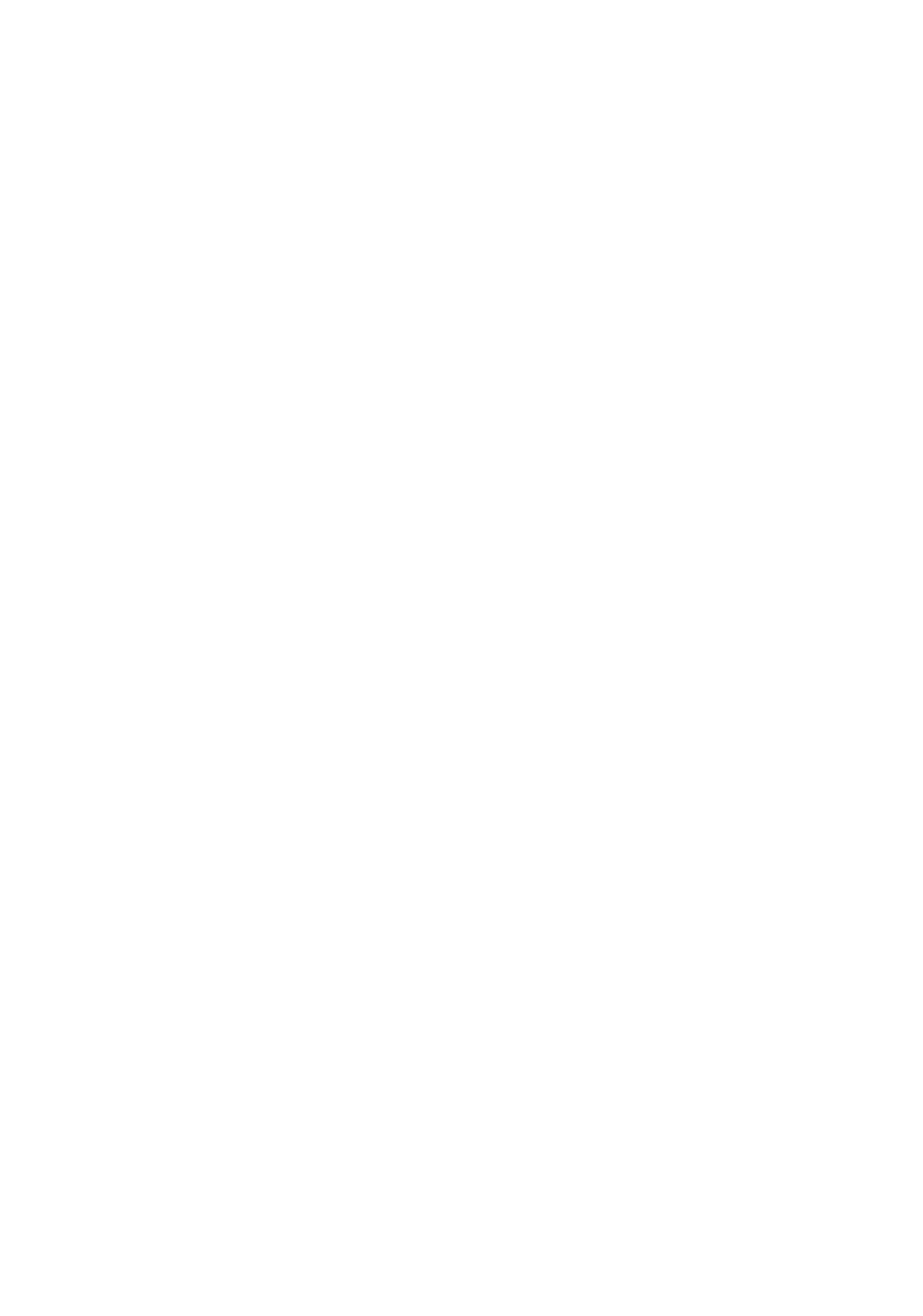 scroll, scrollTop: 0, scrollLeft: 0, axis: both 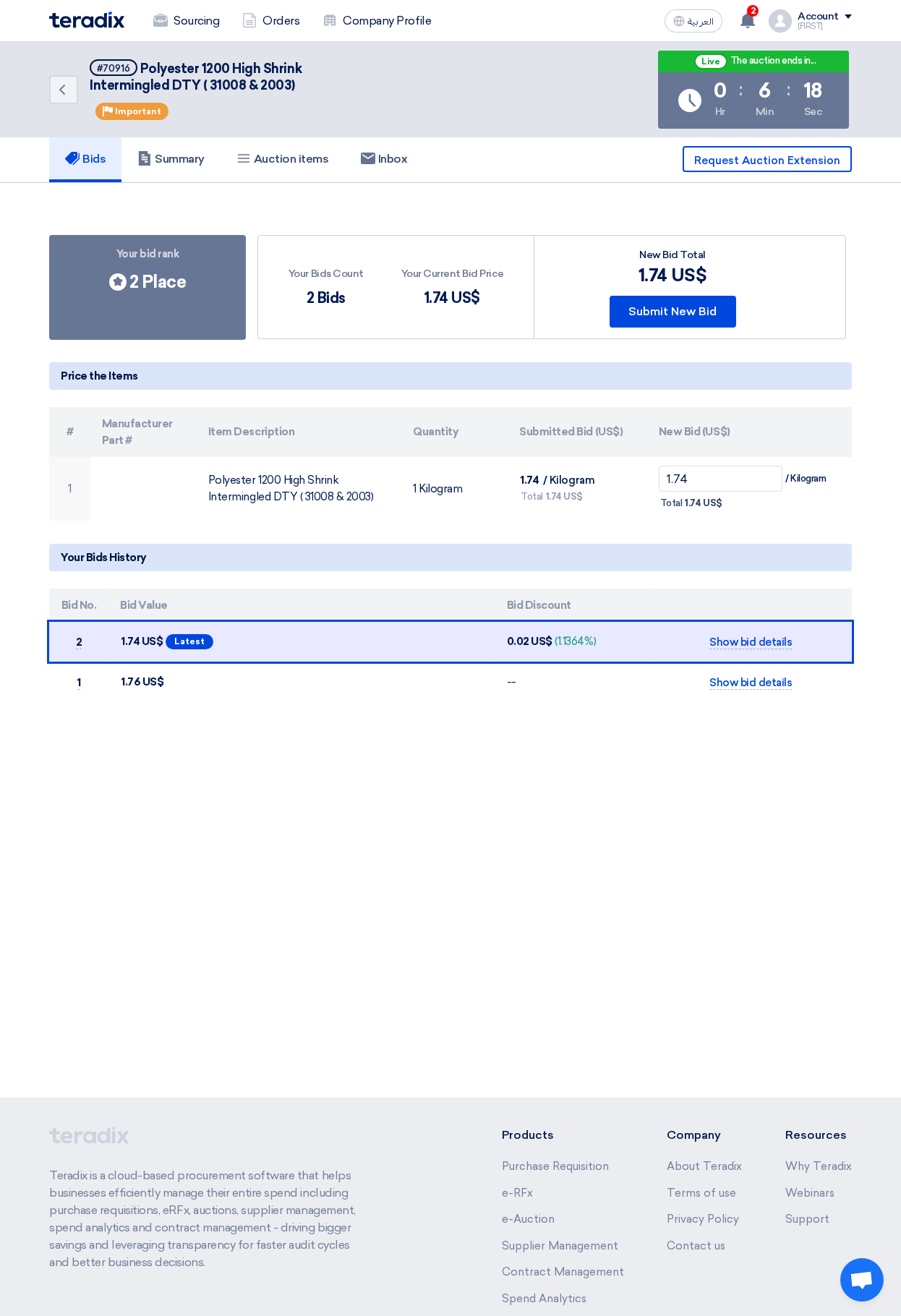 click on "Back
#70916
Polyester 1200 High Shrink Intermingled DTY ( 31008 & 2003)
Priority
Important
Live
The auction ends in...
Time Remaining
0
Hr
:
6
Min
:
18" 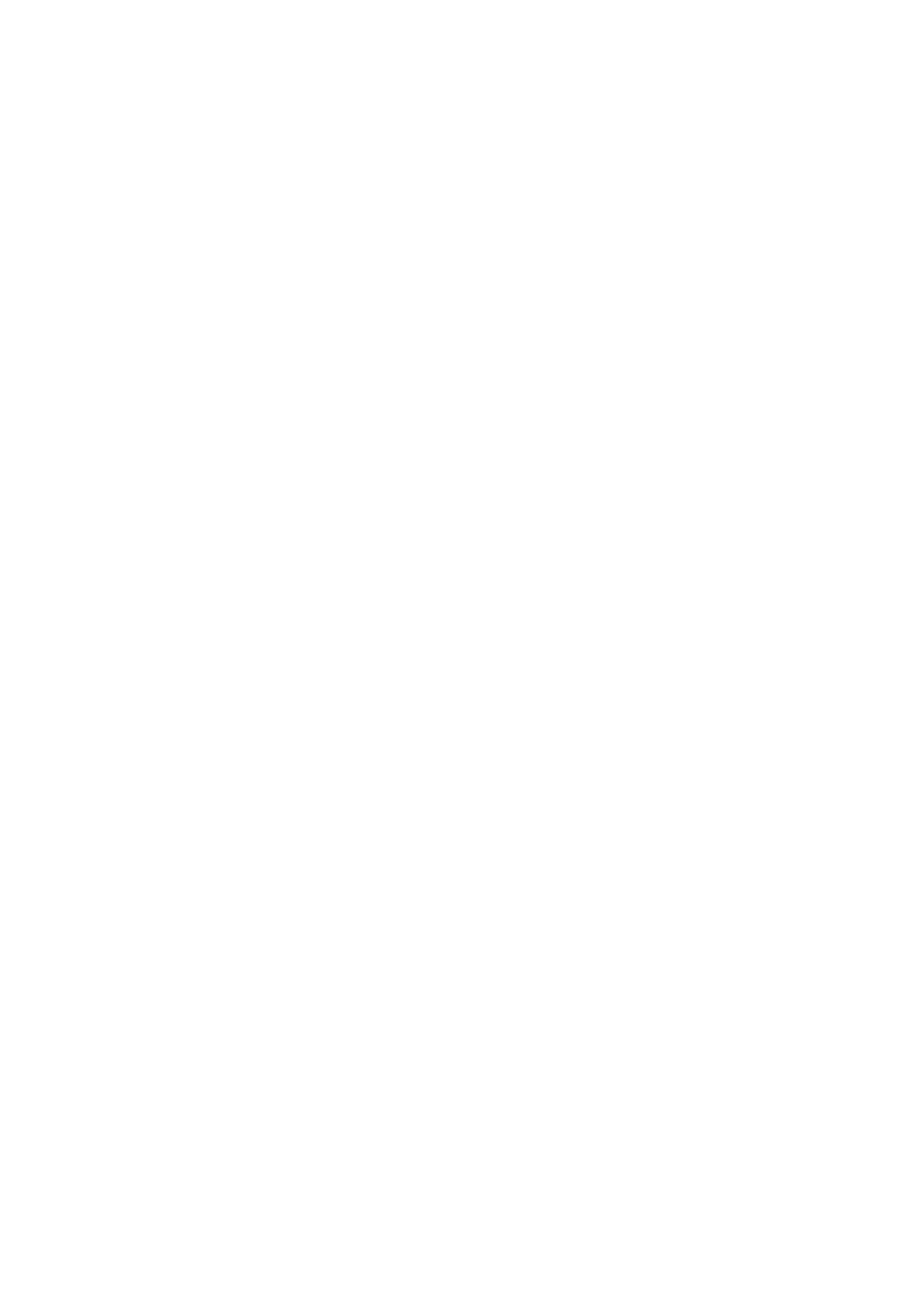 scroll, scrollTop: 0, scrollLeft: 0, axis: both 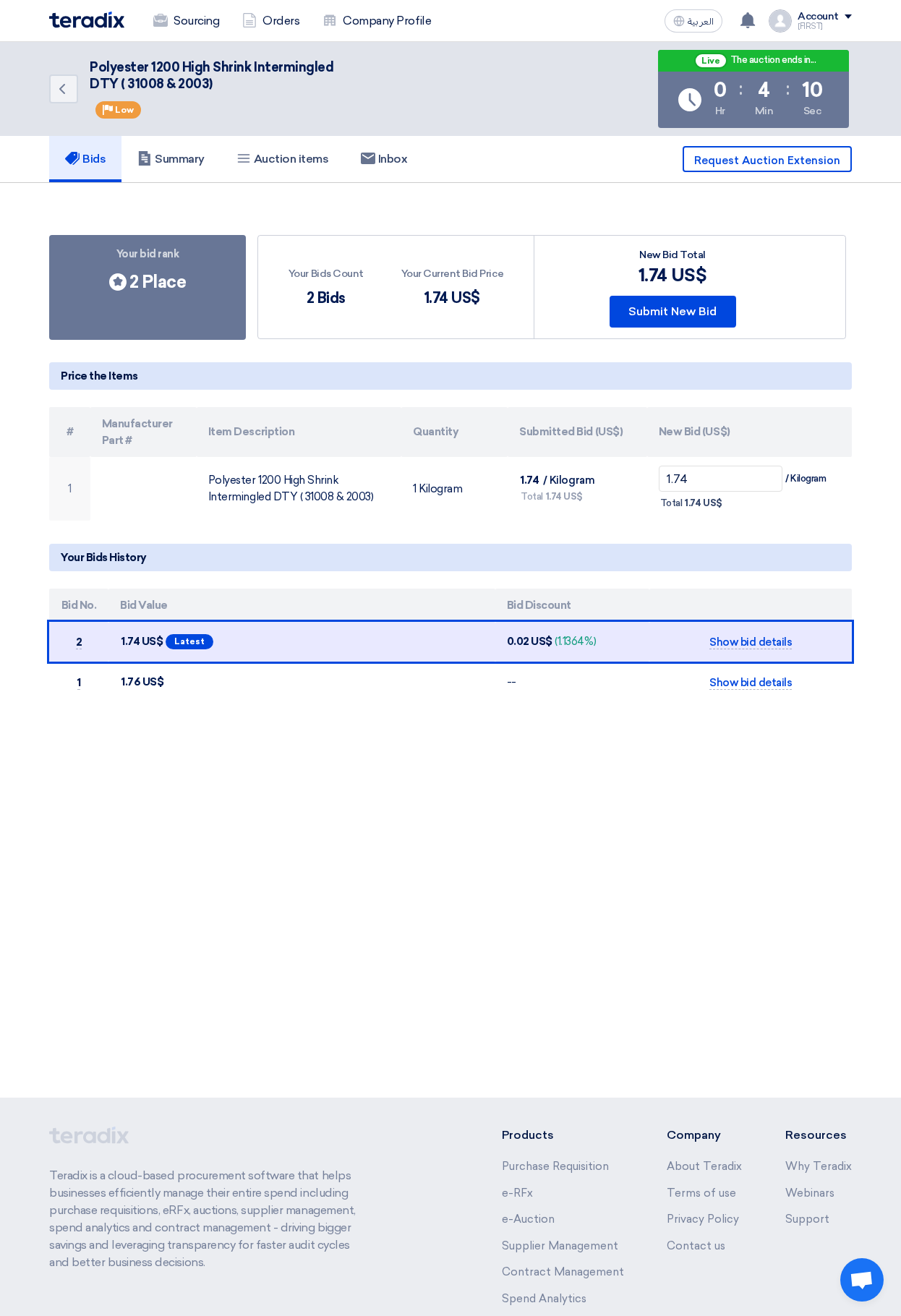 click on "Back
Polyester 1200 High Shrink Intermingled DTY ( 31008 & 2003)
Priority
Low
Live
The auction ends in...
Time Remaining
0
Hr
:
4
Min
:
10
Sec
#" 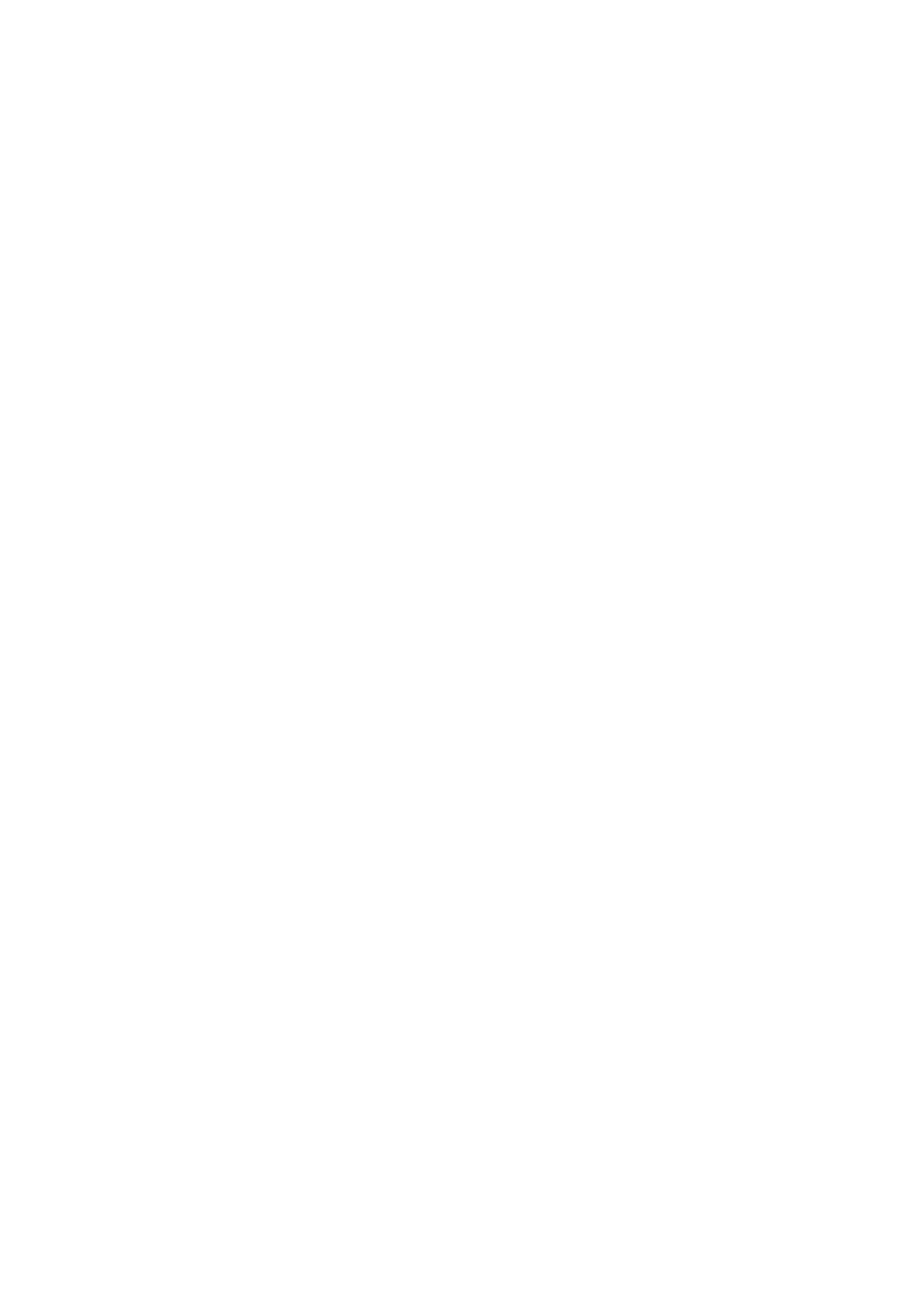 scroll, scrollTop: 0, scrollLeft: 0, axis: both 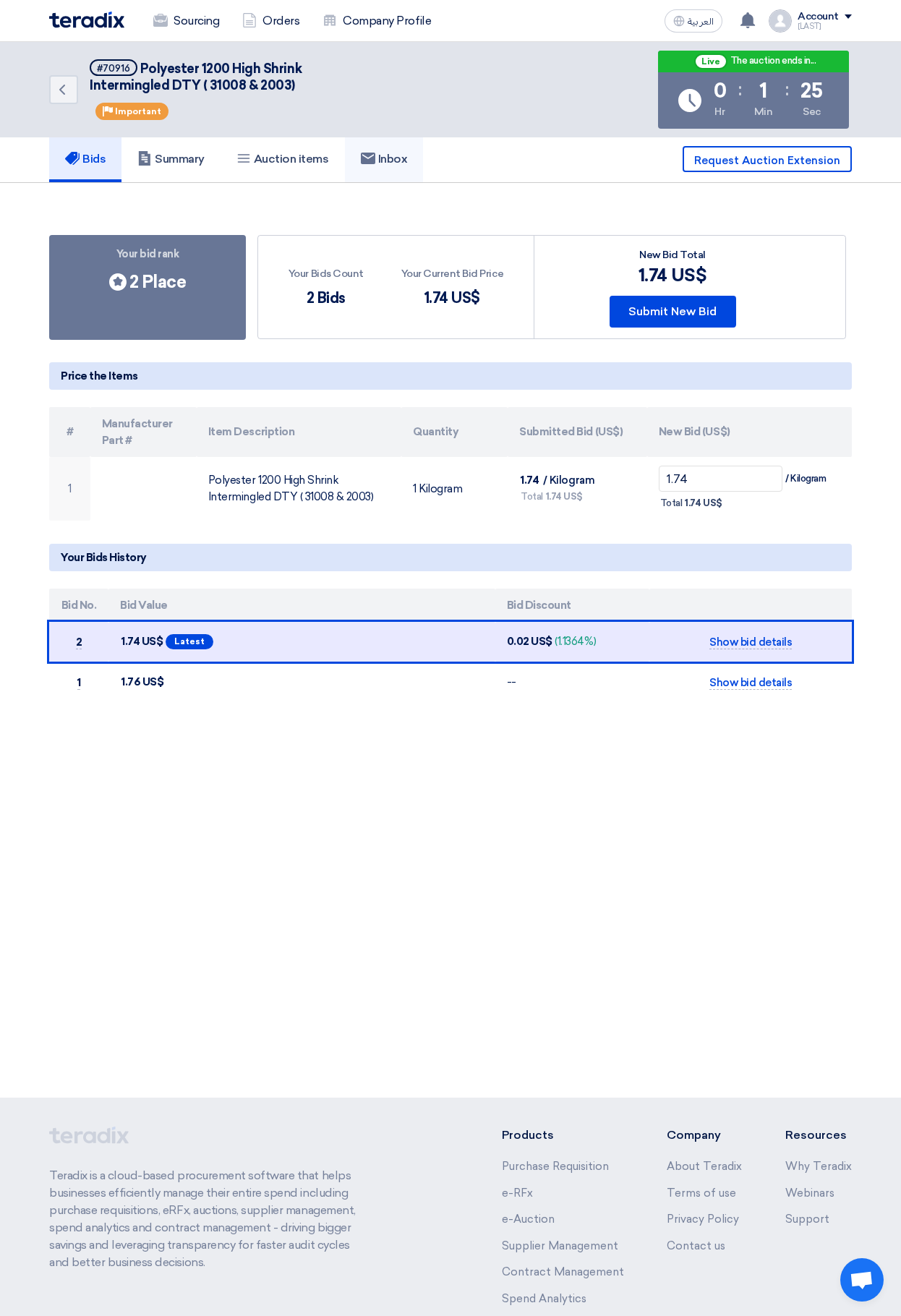 click on "Inbox" 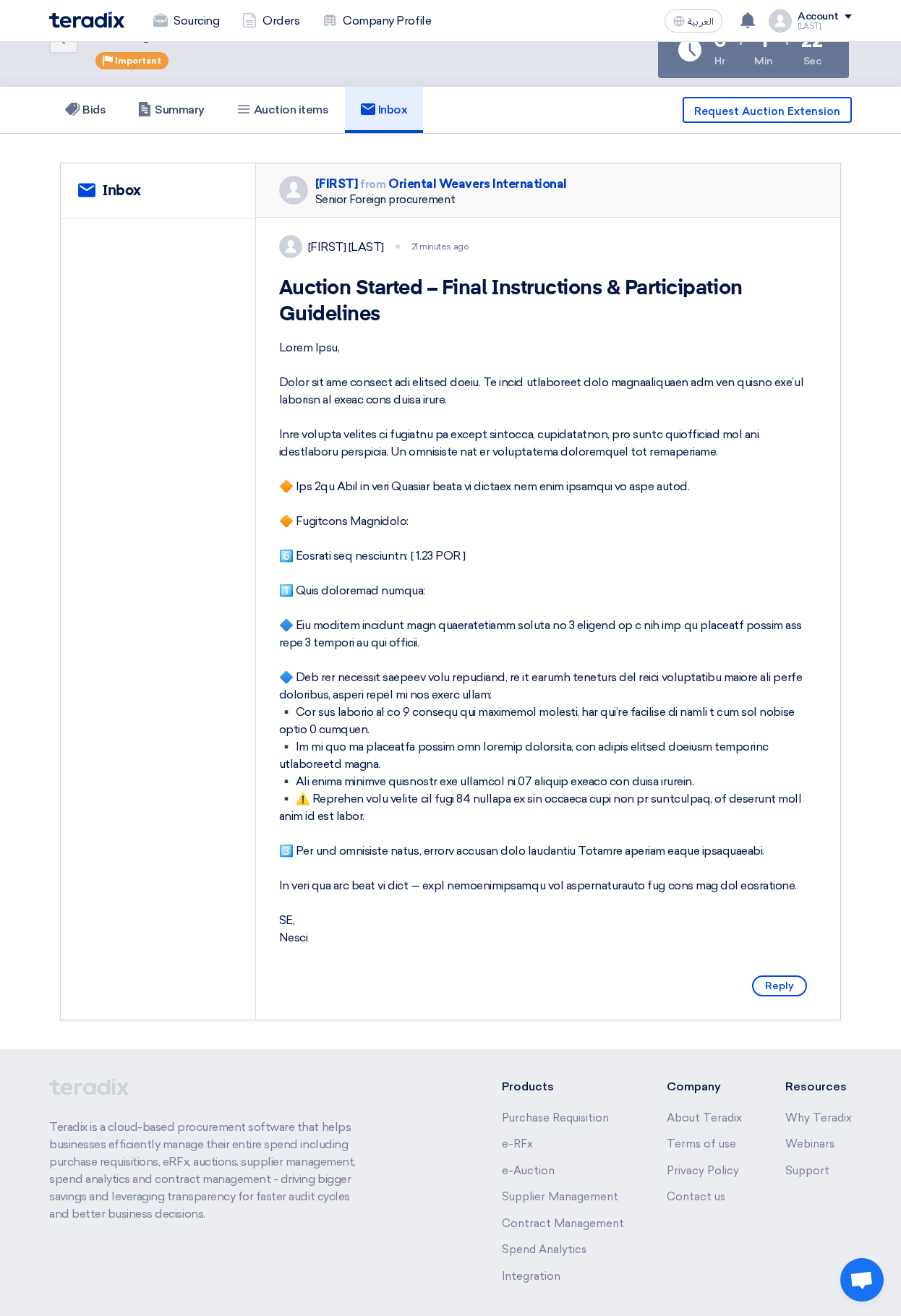 scroll, scrollTop: 0, scrollLeft: 0, axis: both 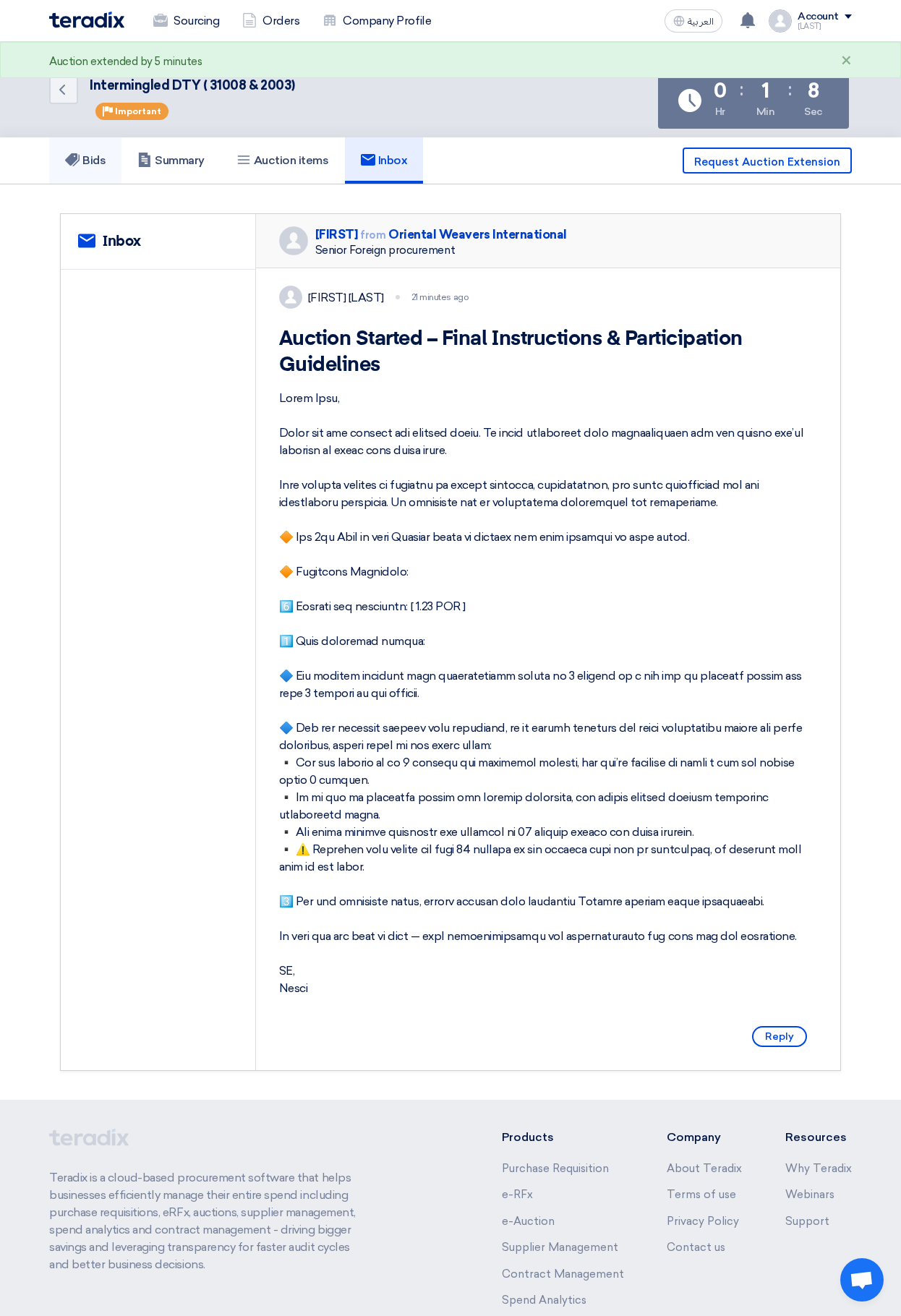 drag, startPoint x: 80, startPoint y: 165, endPoint x: 80, endPoint y: 194, distance: 29 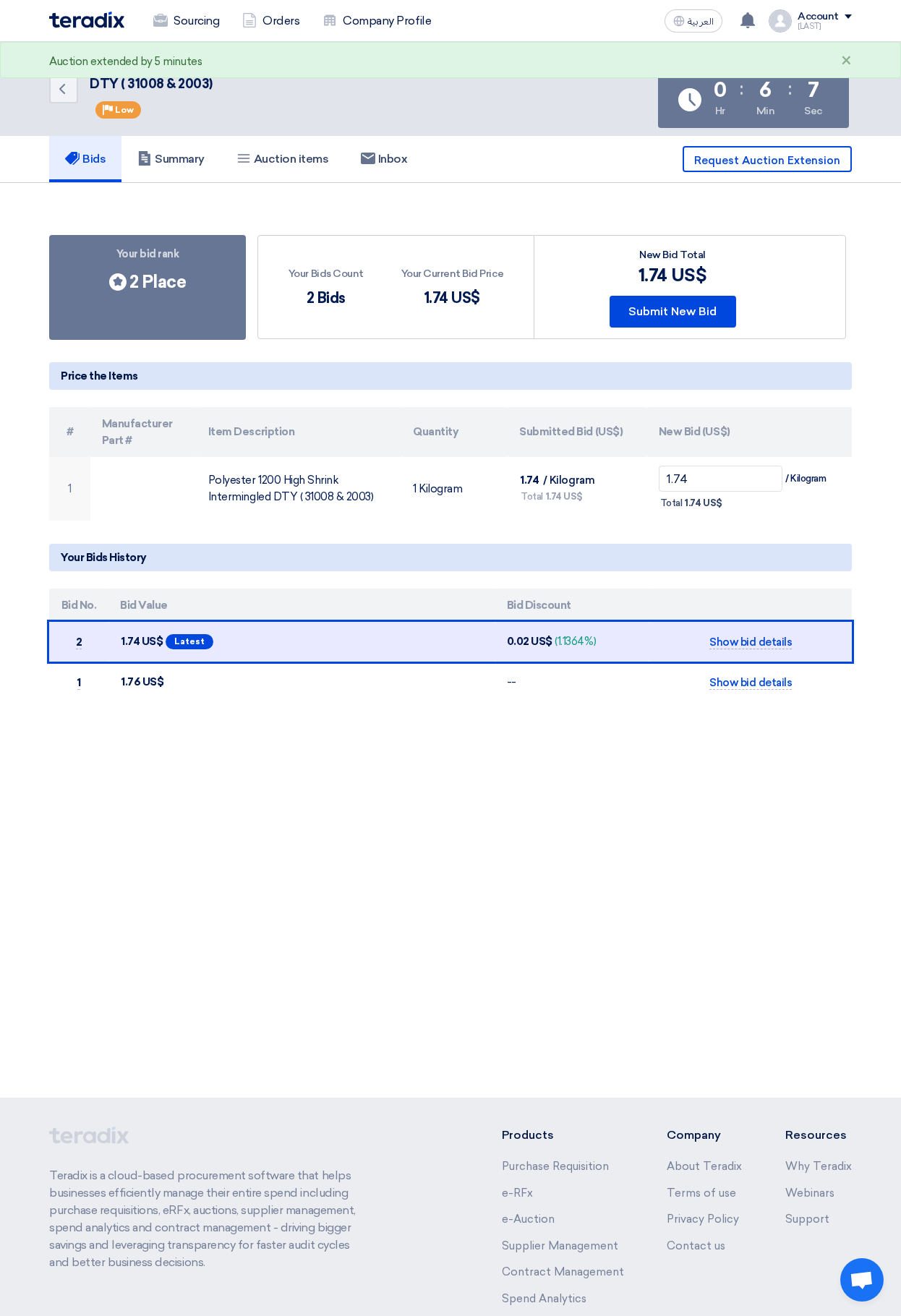 click on "Your bid rank
Bids submitted
2 Place
Your Bids Count
2 Bids
Your Current Bid Price
1.74
US$" 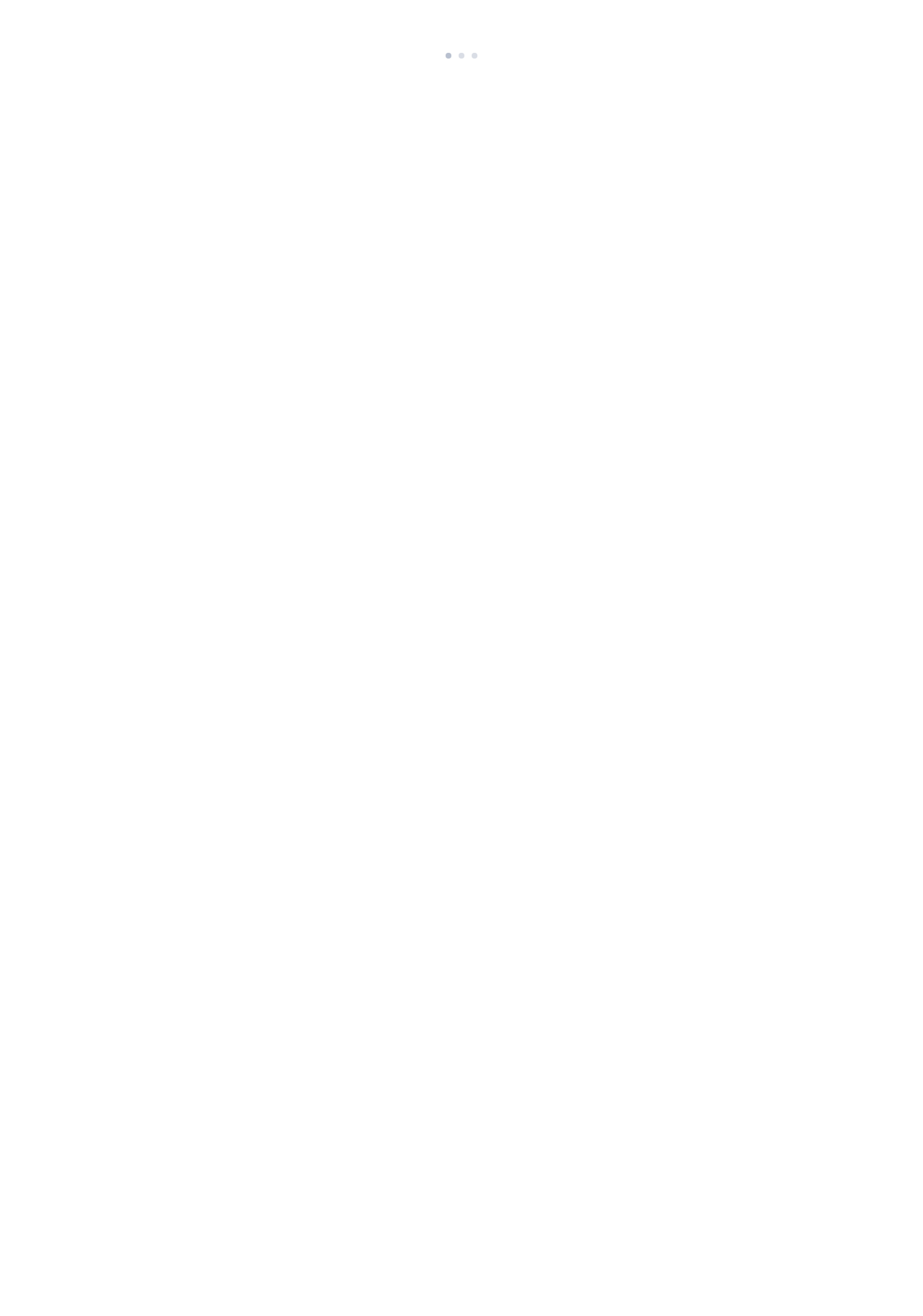 scroll, scrollTop: 0, scrollLeft: 0, axis: both 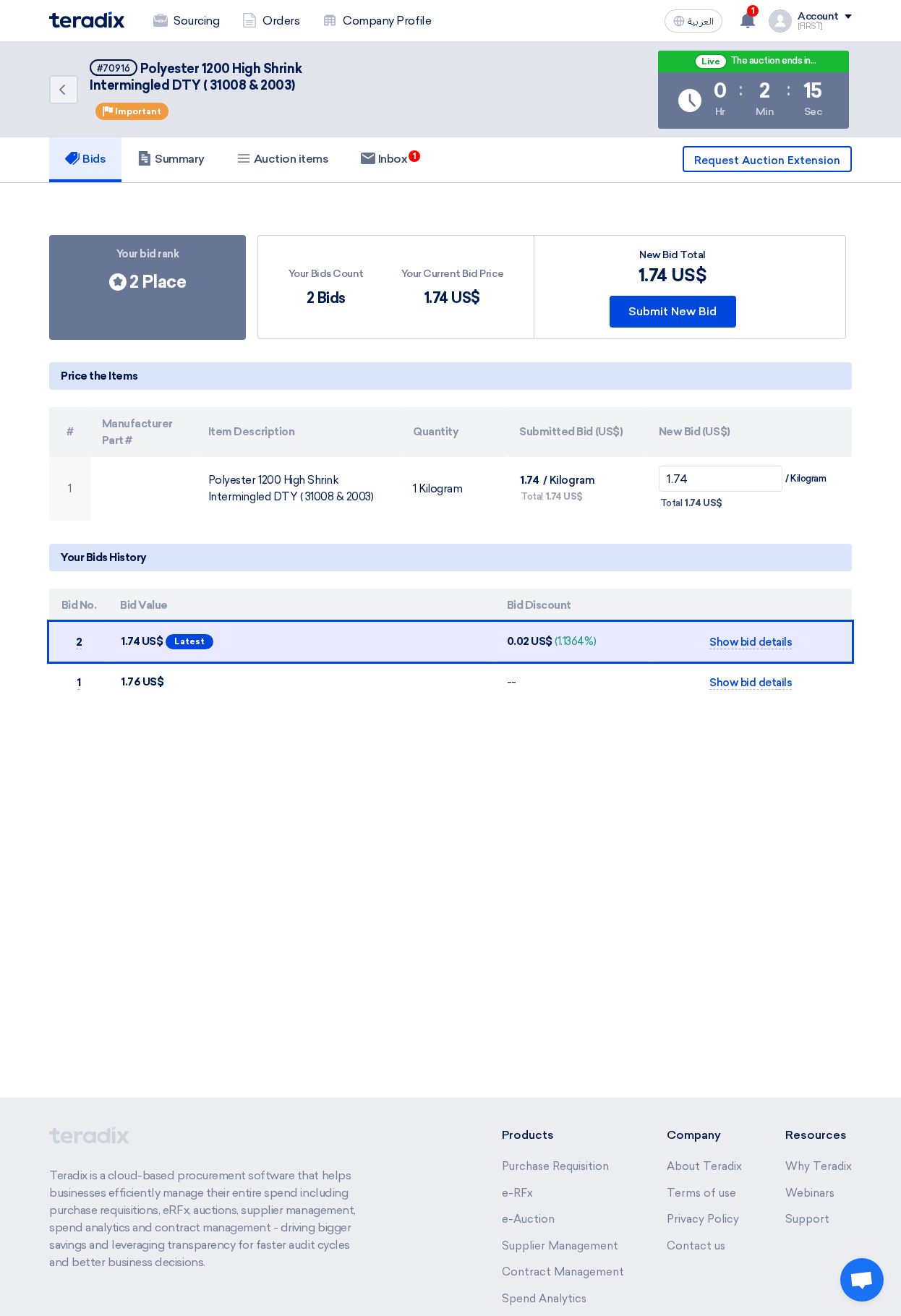 click on "Back
#70916
Polyester 1200 High Shrink Intermingled DTY ( 31008 & 2003)
Priority
Important
Live
The auction ends in...
Time Remaining
0
Hr
:
2
Min
:
15" 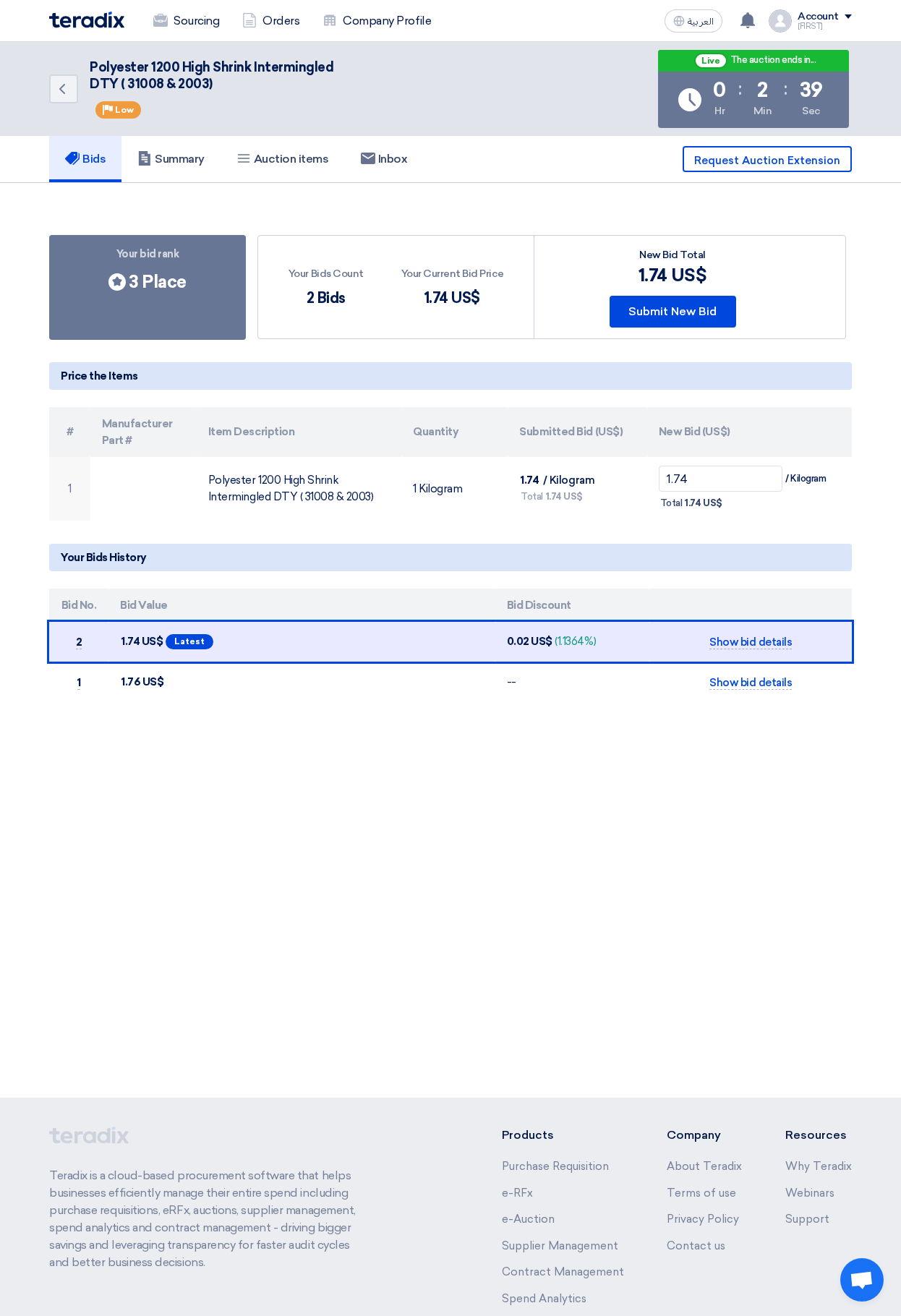 click on "Back
Polyester 1200 High Shrink Intermingled DTY ( 31008 & 2003)
Priority
Low
Live
The auction ends in...
Time Remaining
0
Hr
:
2
Min
:
39
Sec
#" 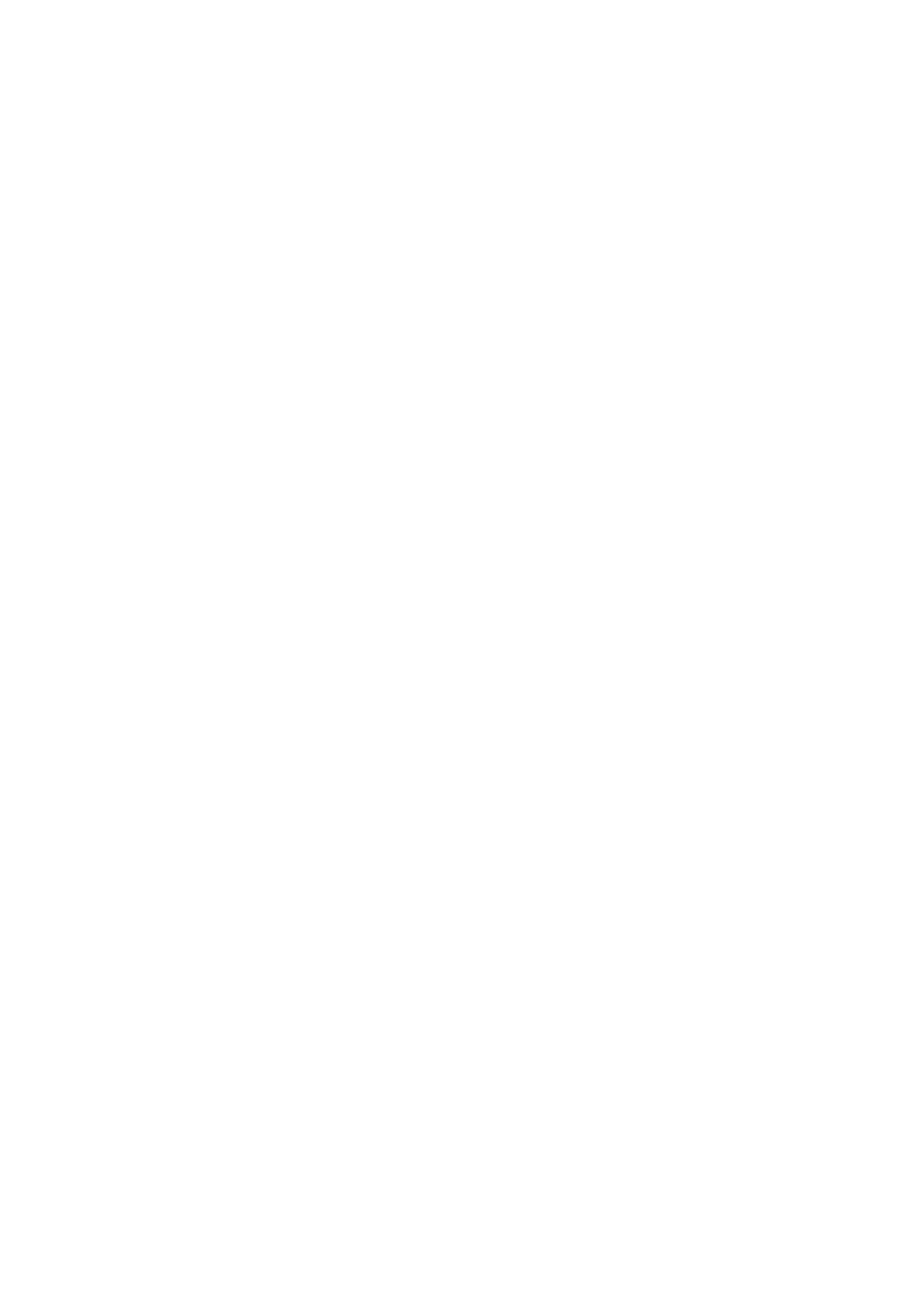 scroll, scrollTop: 0, scrollLeft: 0, axis: both 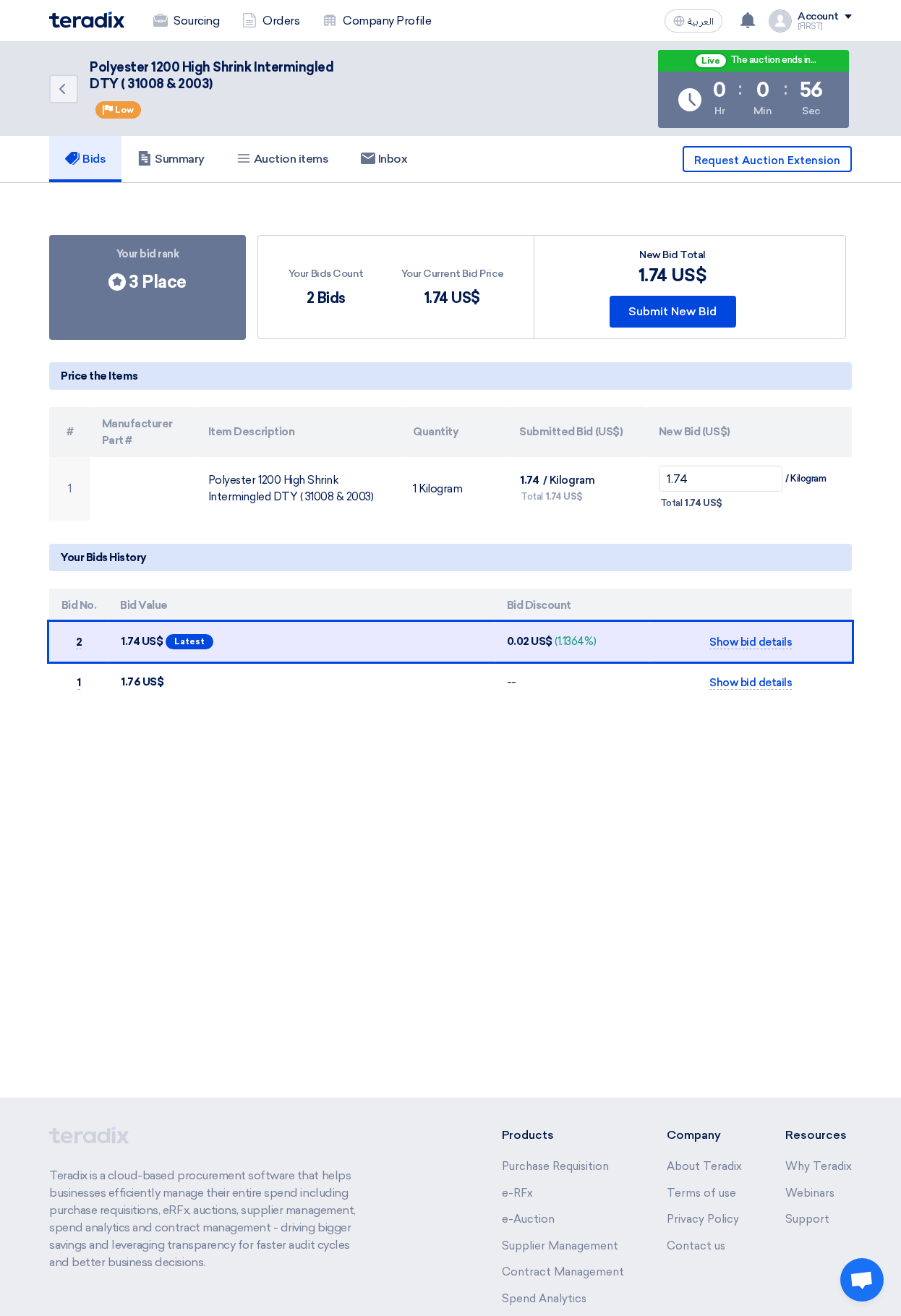 click on "Back
Polyester 1200 High Shrink Intermingled DTY ( 31008 & 2003)
Priority
Low
Live
The auction ends in...
Time Remaining
0
Hr
:
0
Min
:
56
Sec
#" 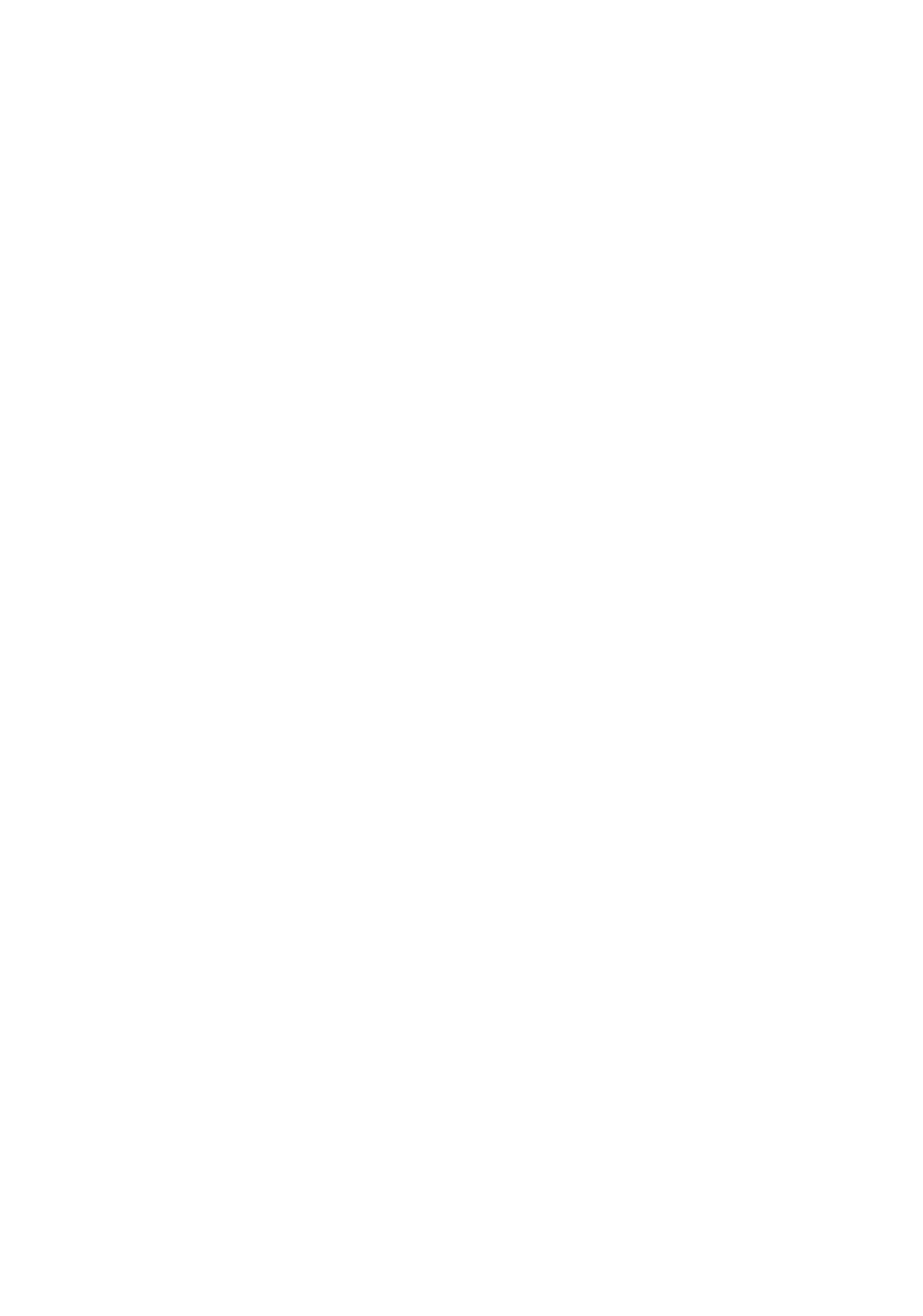 scroll, scrollTop: 0, scrollLeft: 0, axis: both 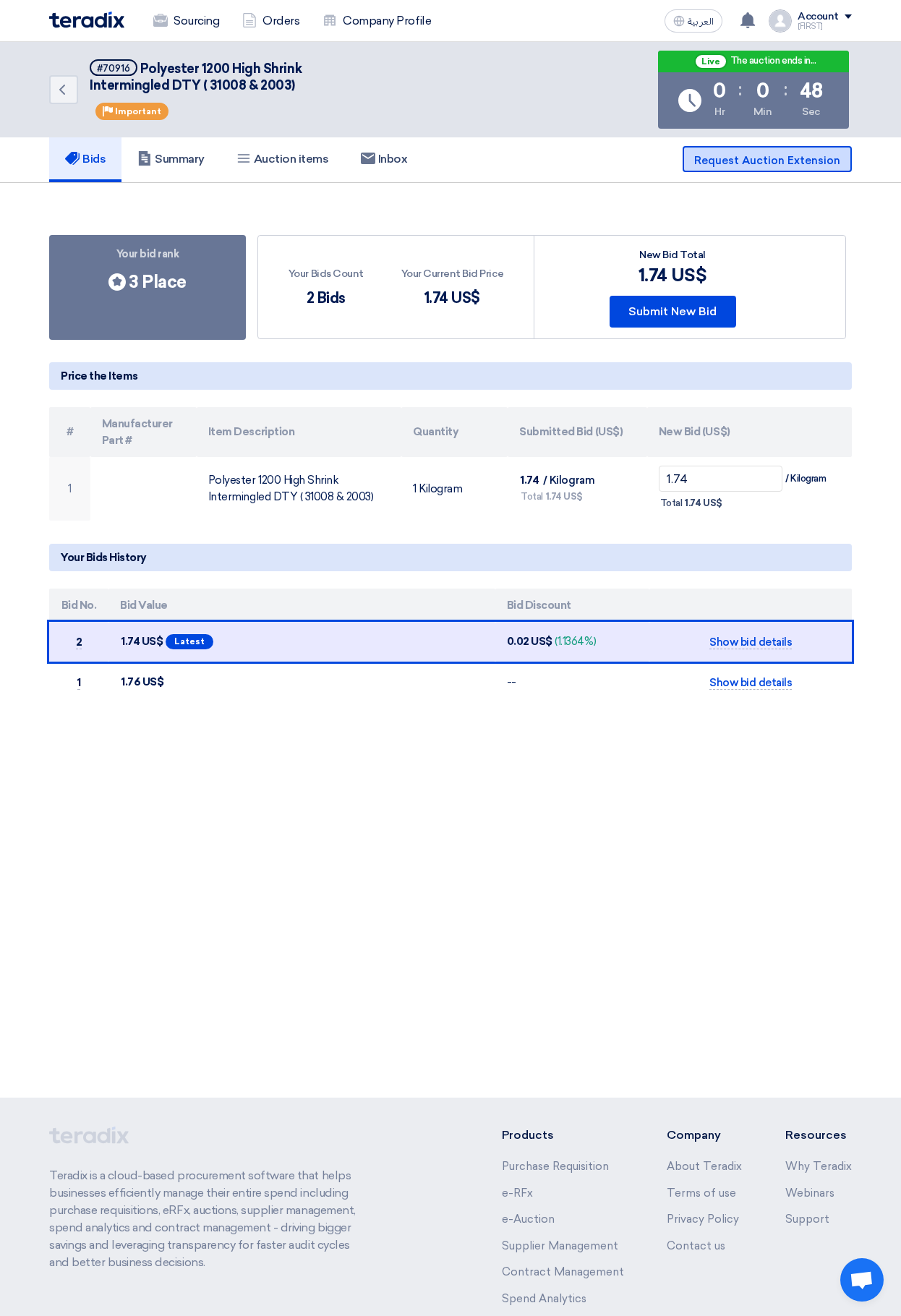 click on "Request Auction Extension" 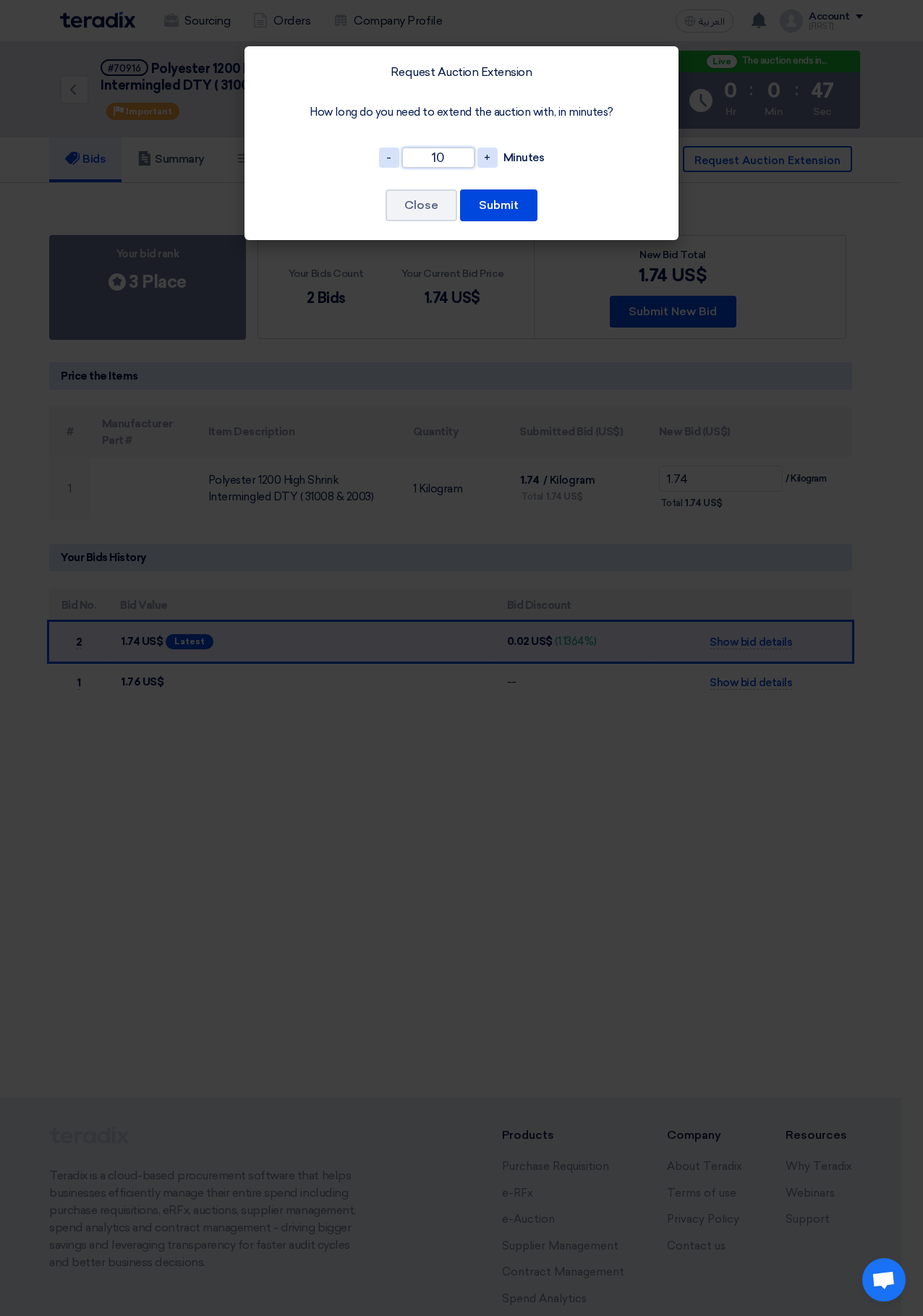 click on "10" 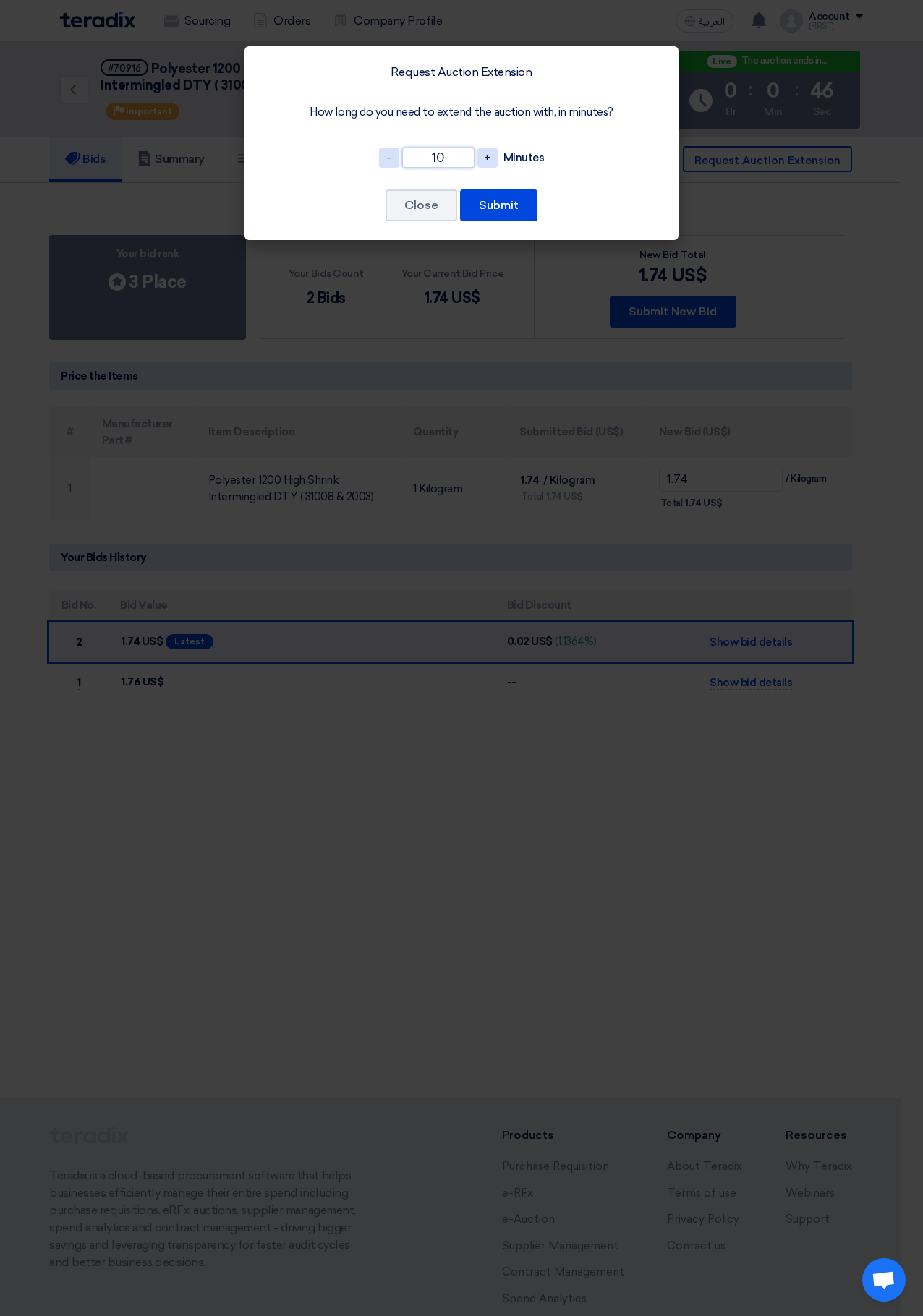 click on "10" 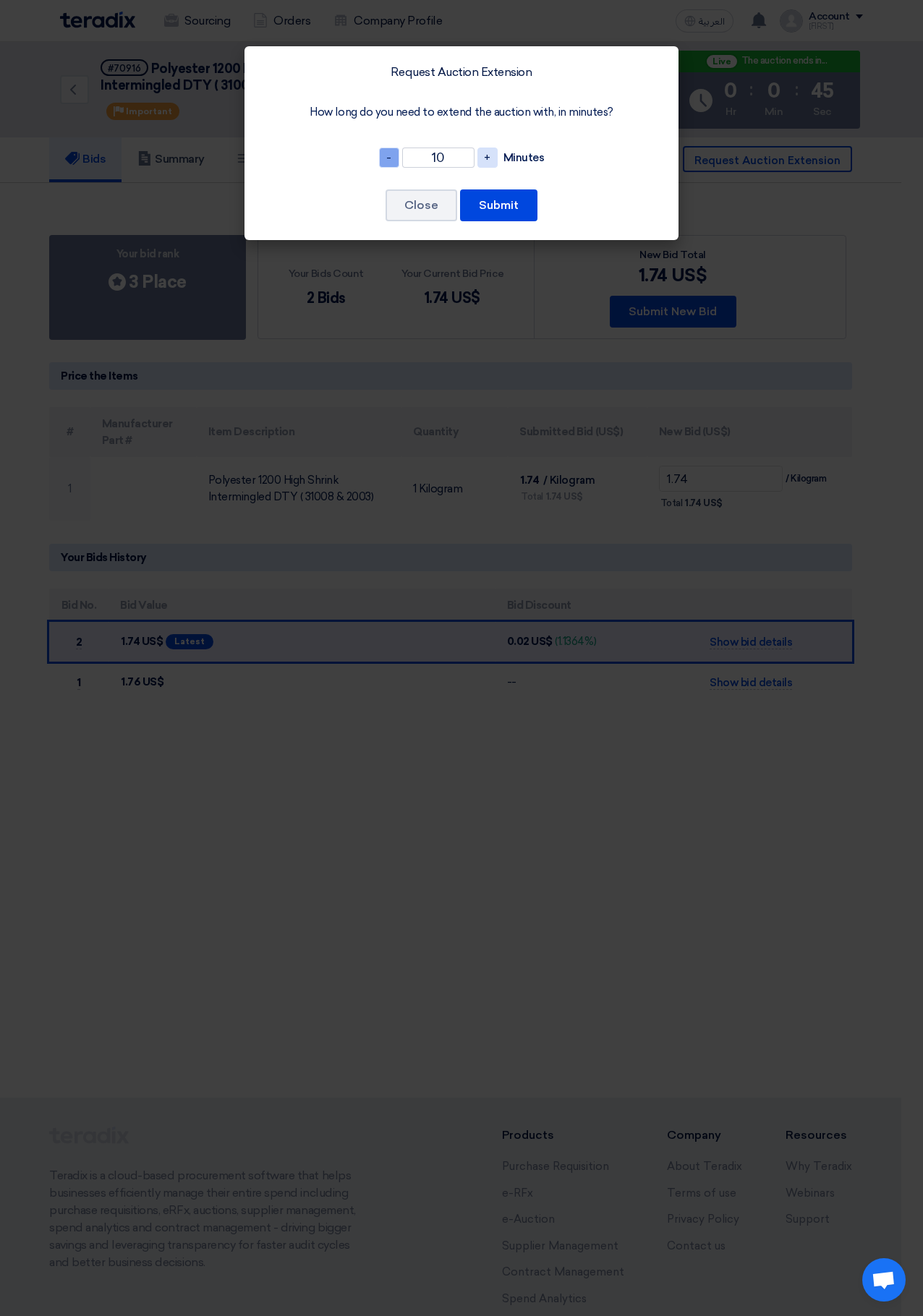 click on "-" 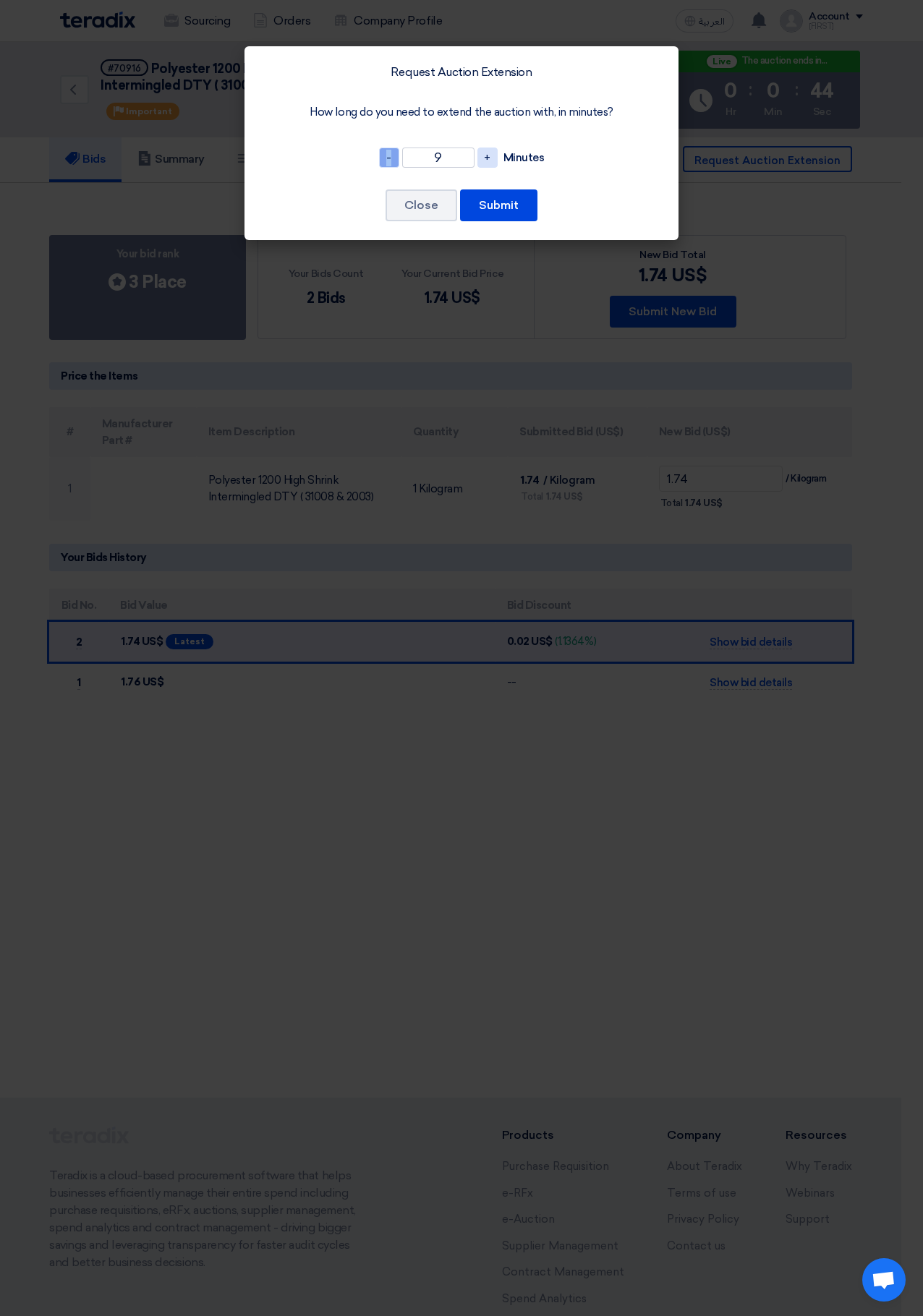 click on "-" 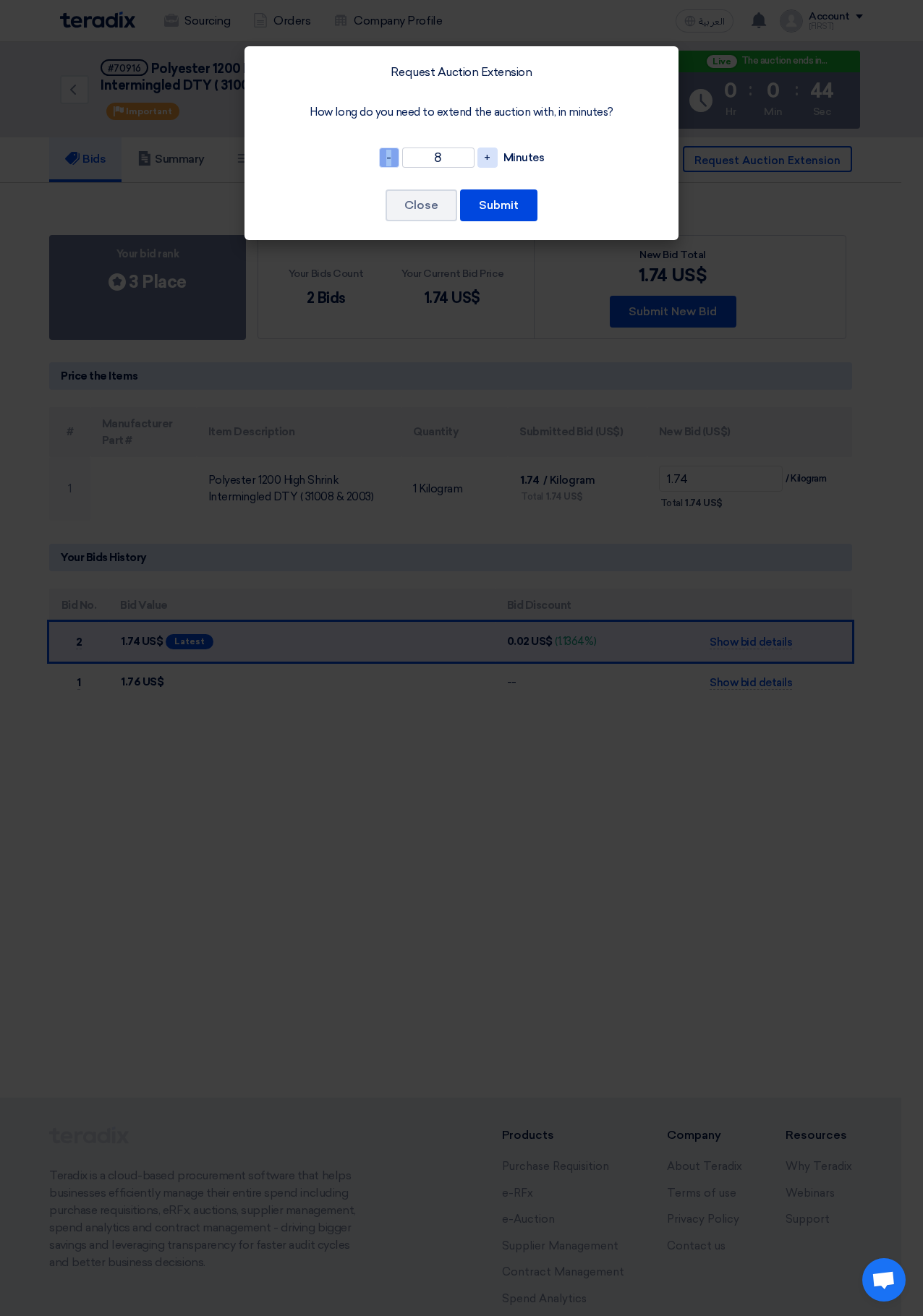 click on "-" 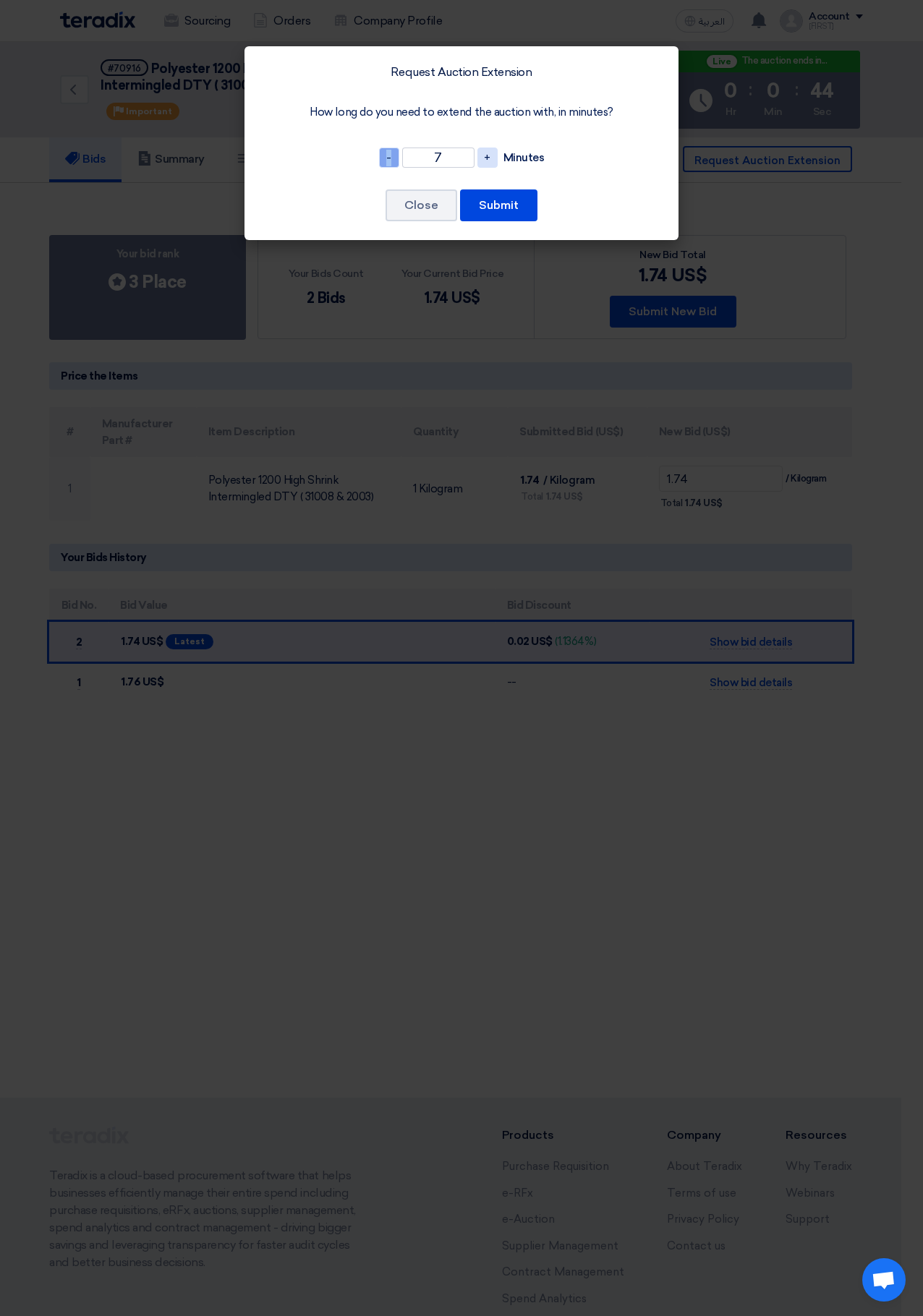 click on "-" 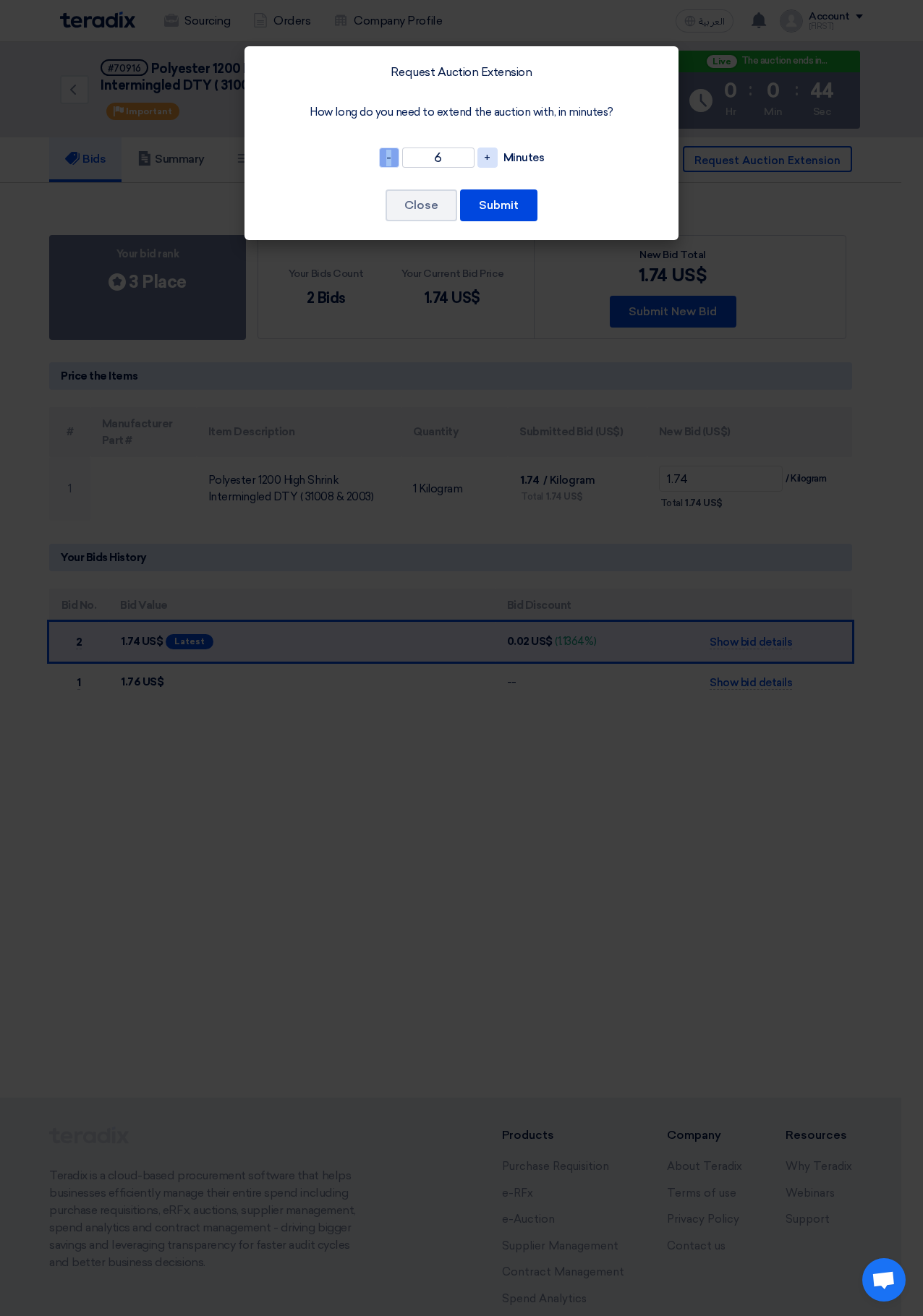 click on "-" 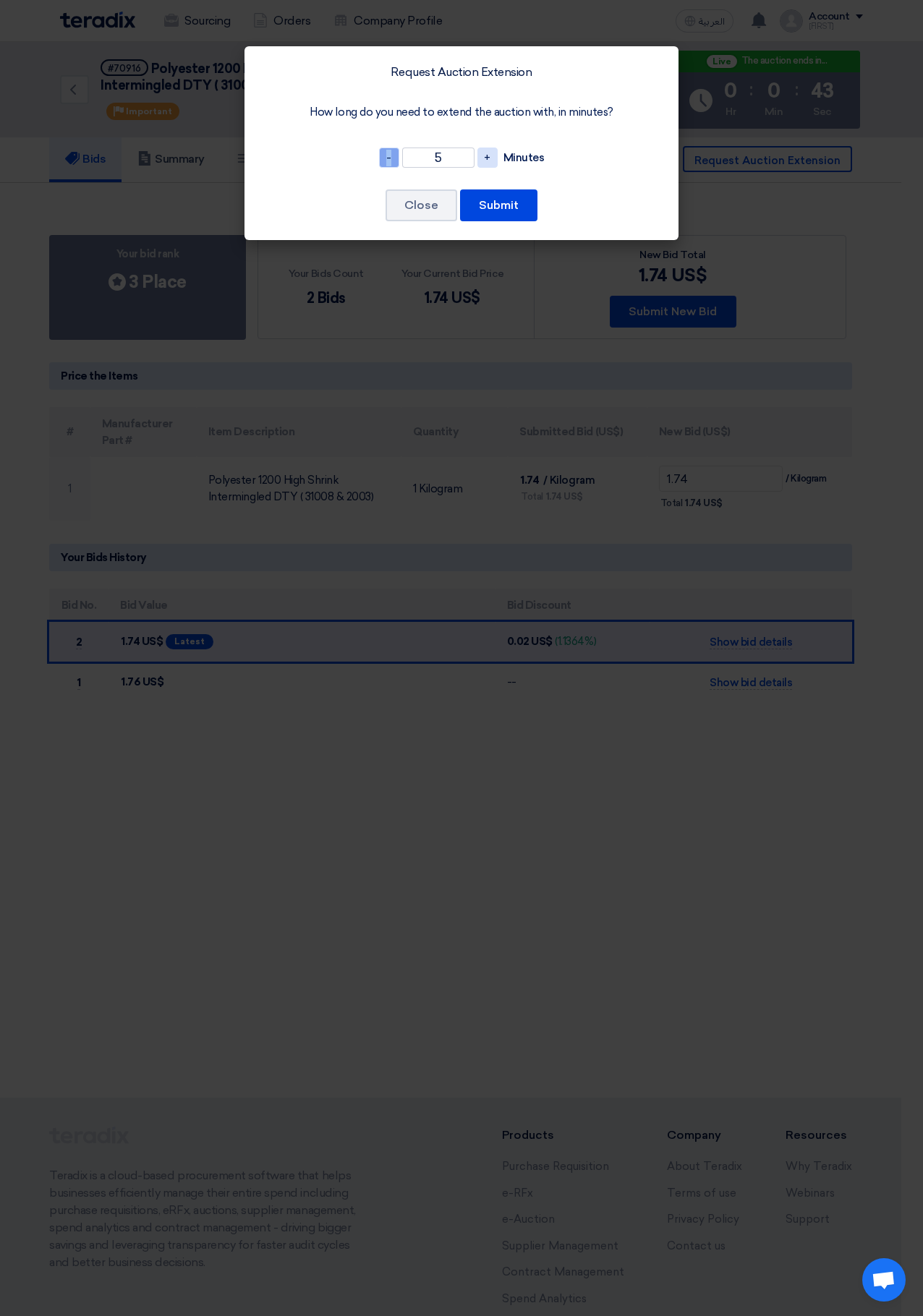 click on "-" 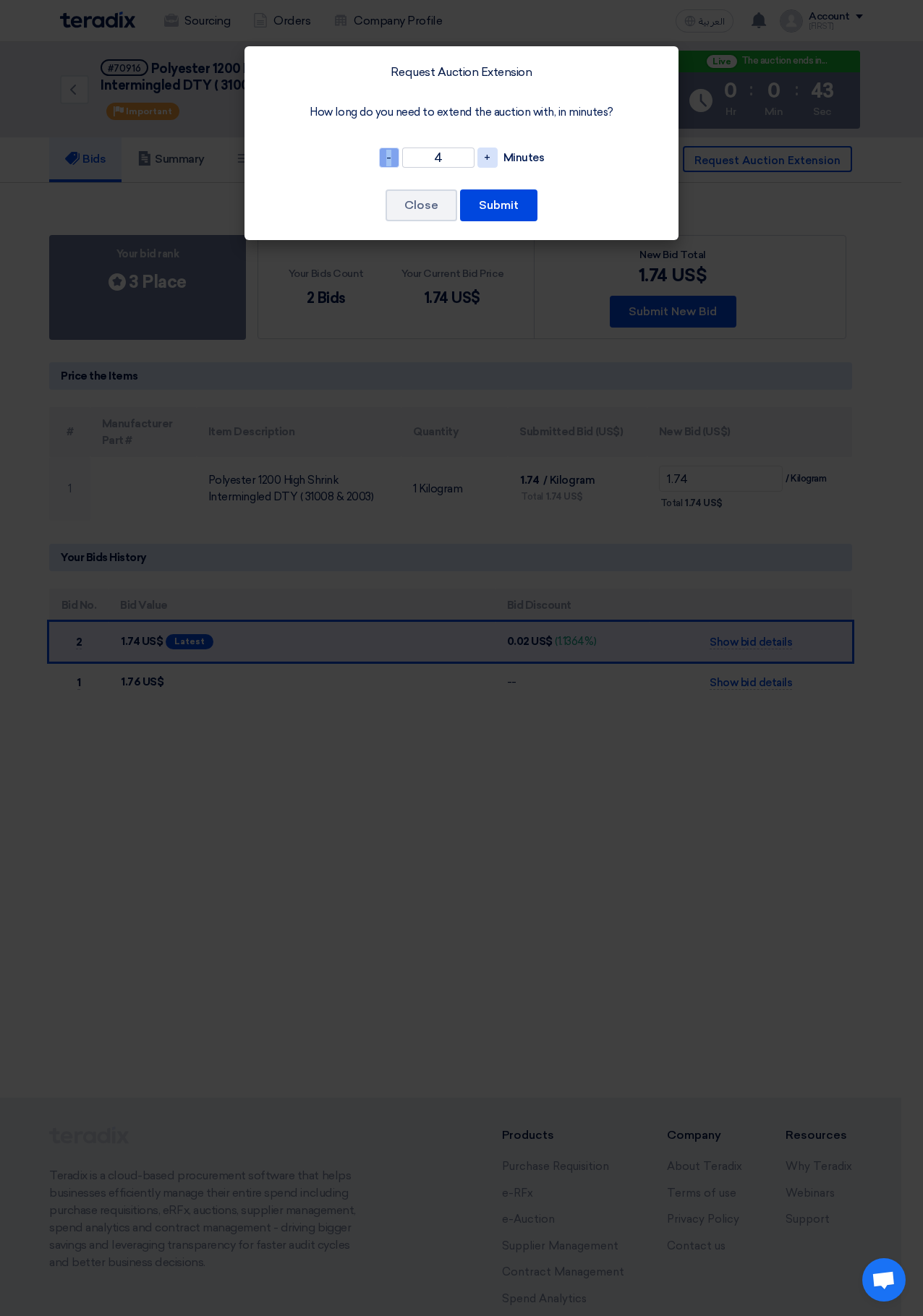 click on "-" 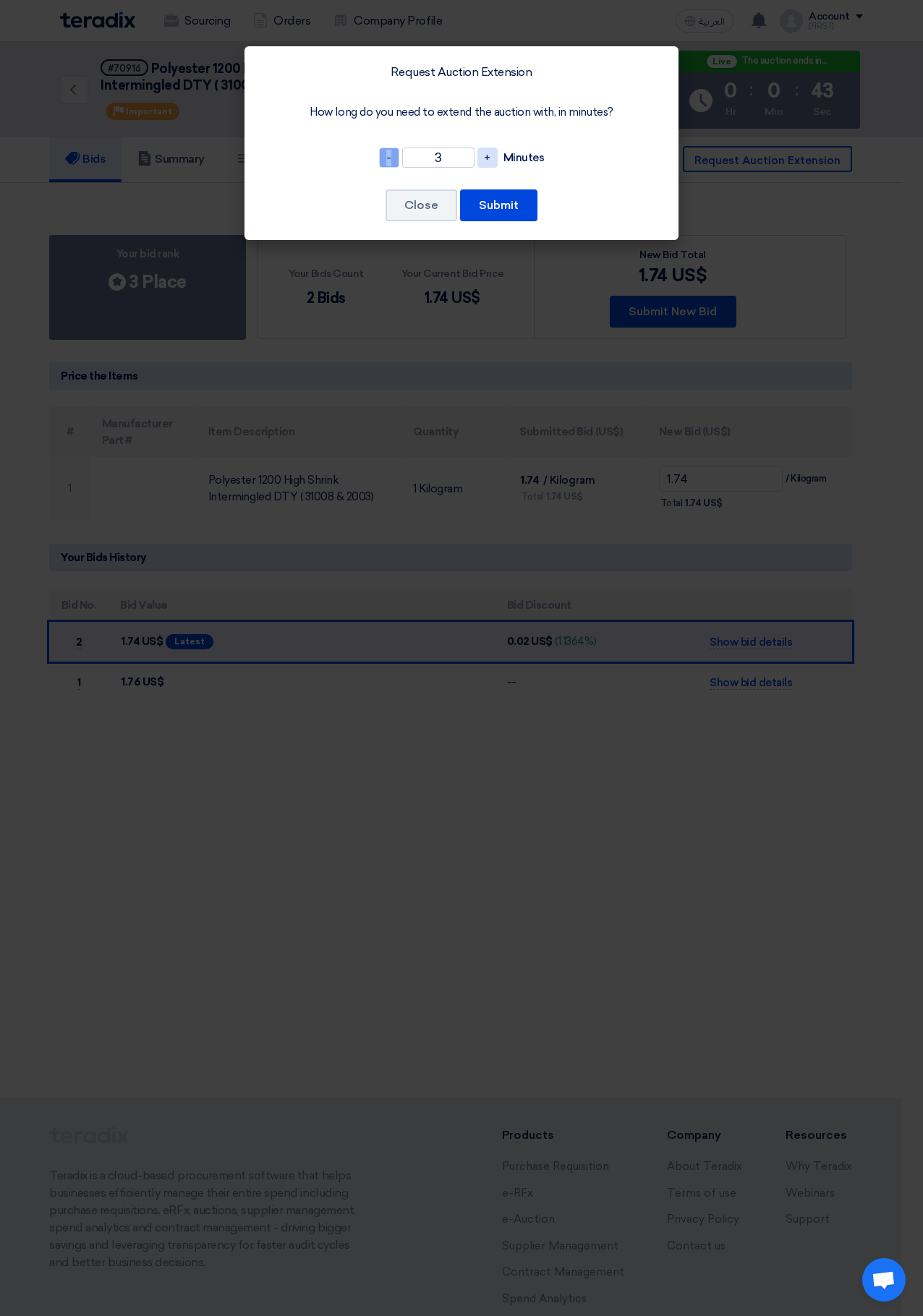 click on "-" 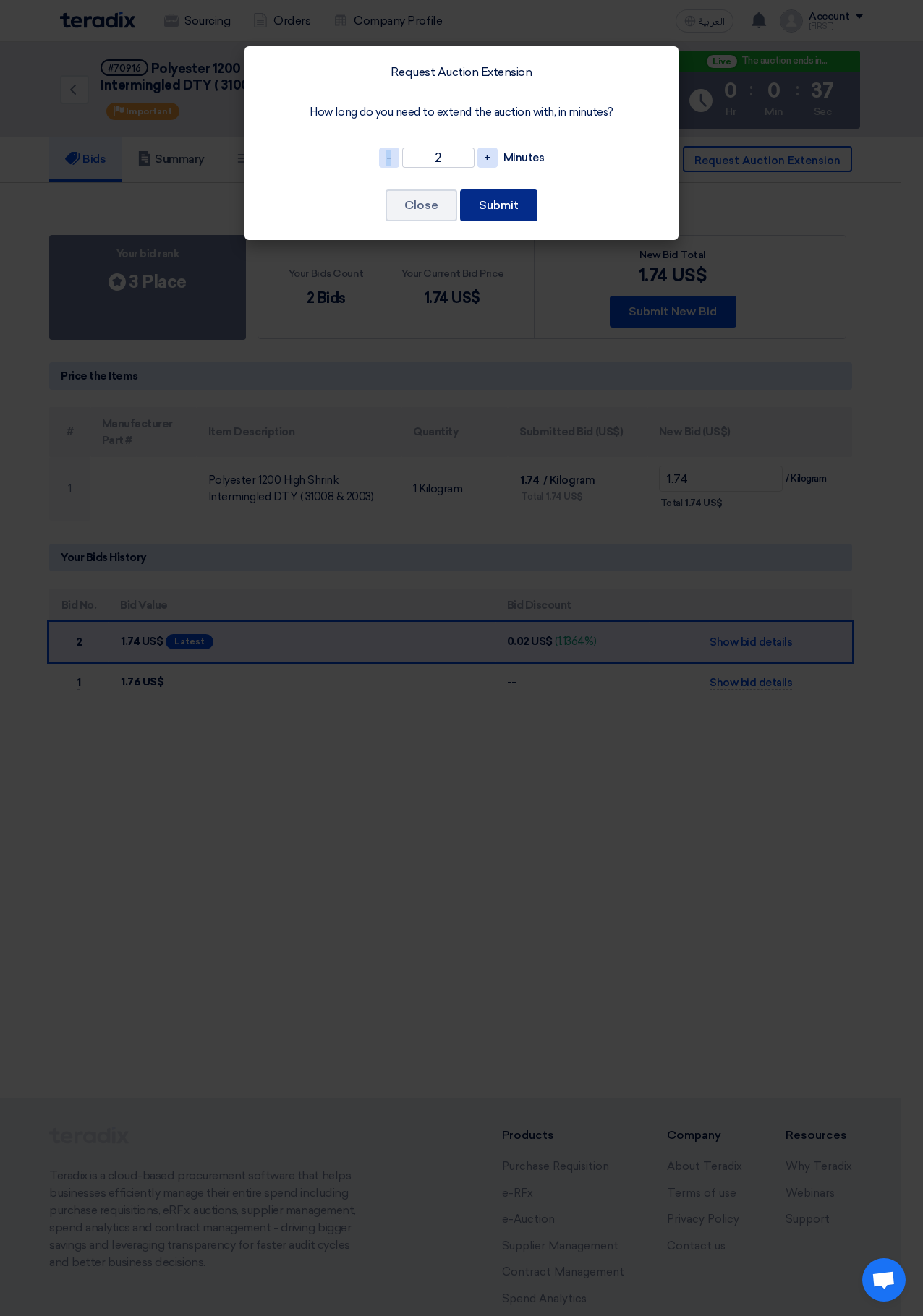click on "Submit" 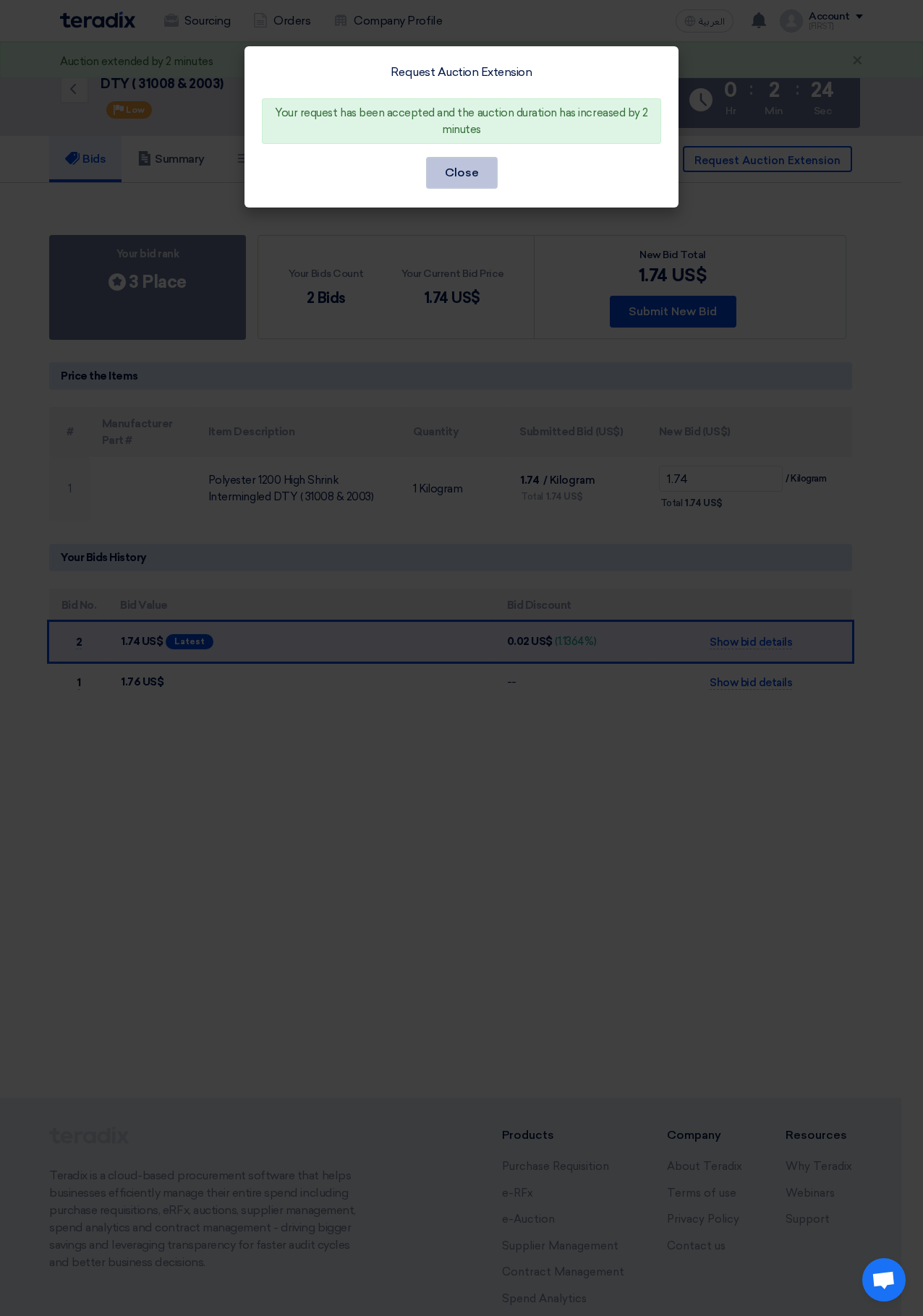 click on "Close" 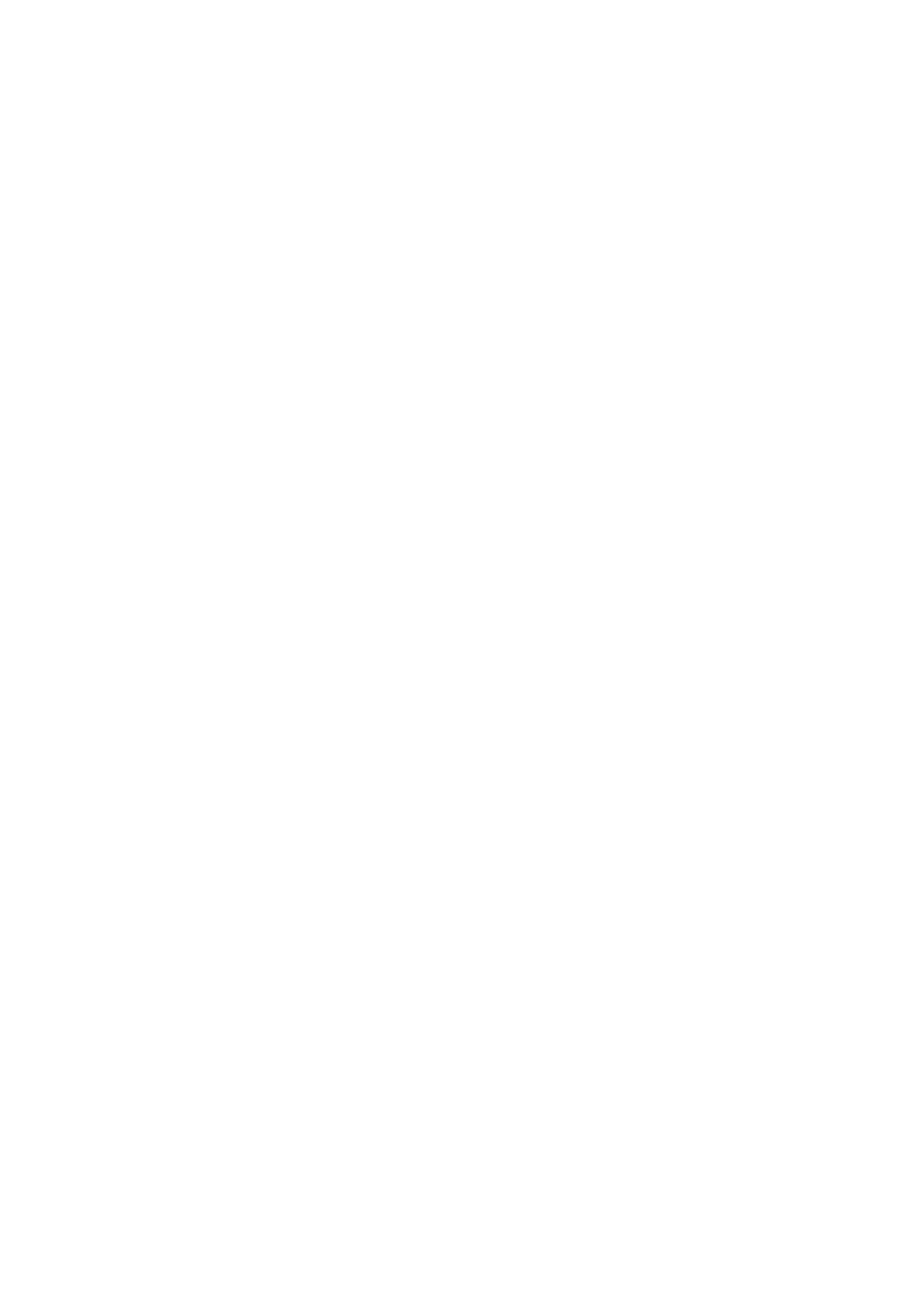 scroll, scrollTop: 0, scrollLeft: 0, axis: both 